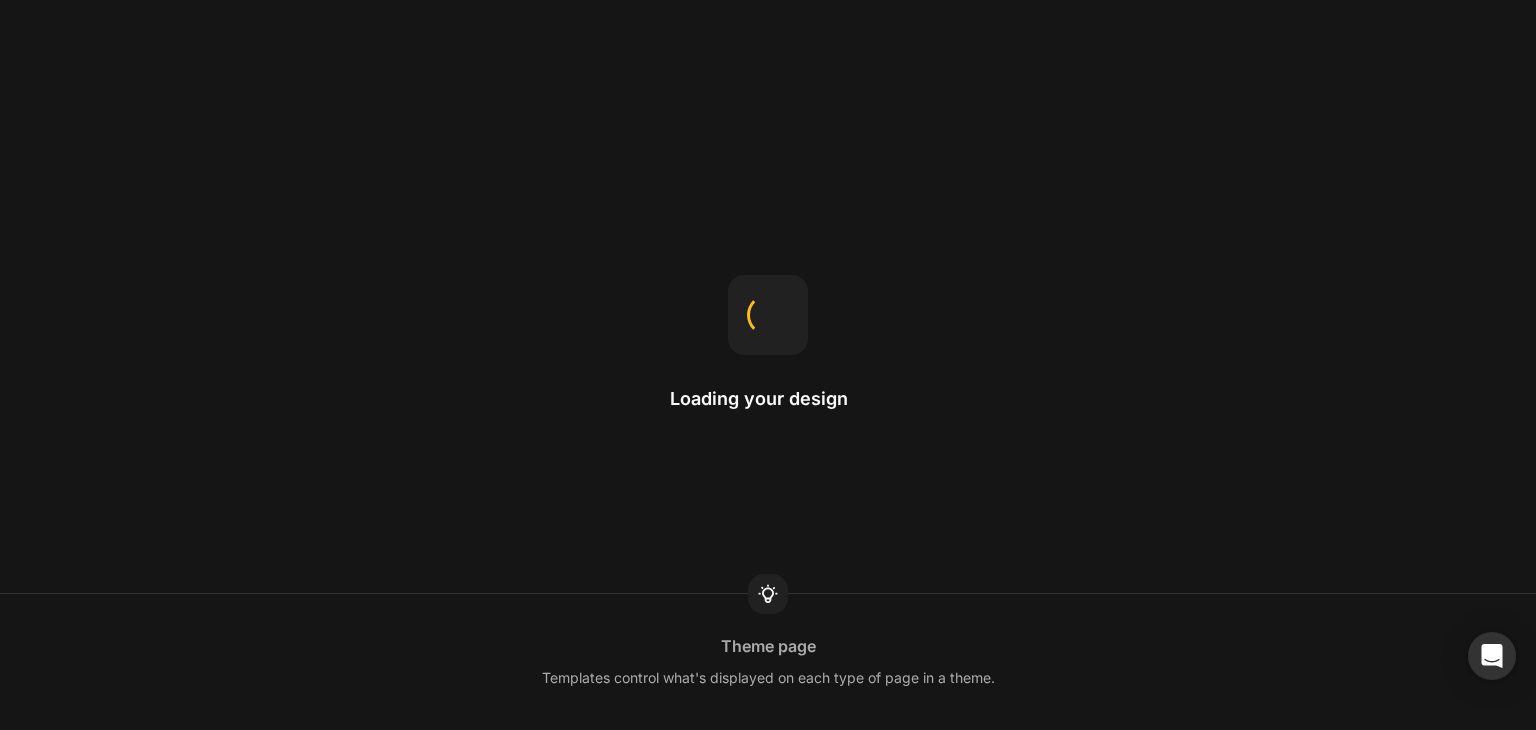 scroll, scrollTop: 0, scrollLeft: 0, axis: both 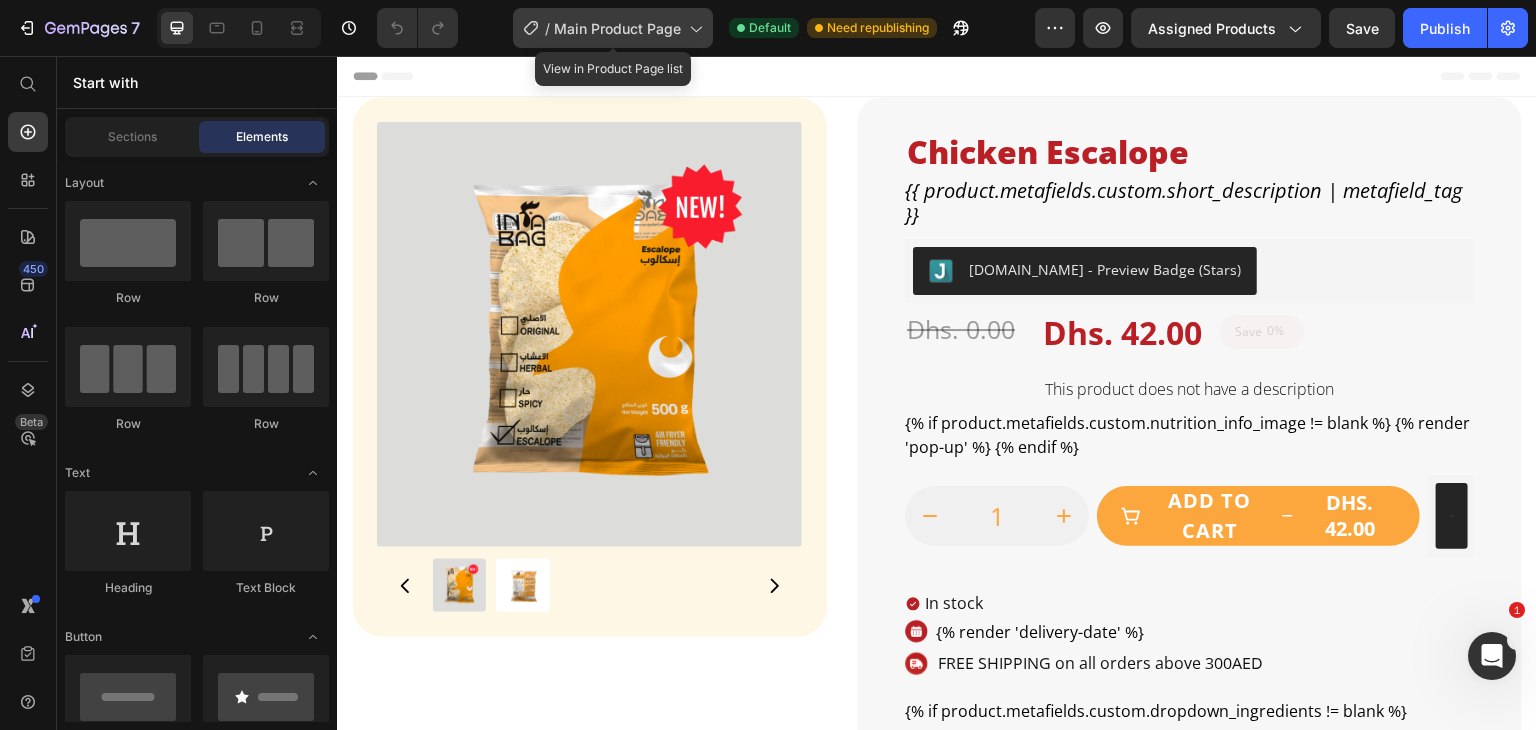click on "/  Main Product Page" 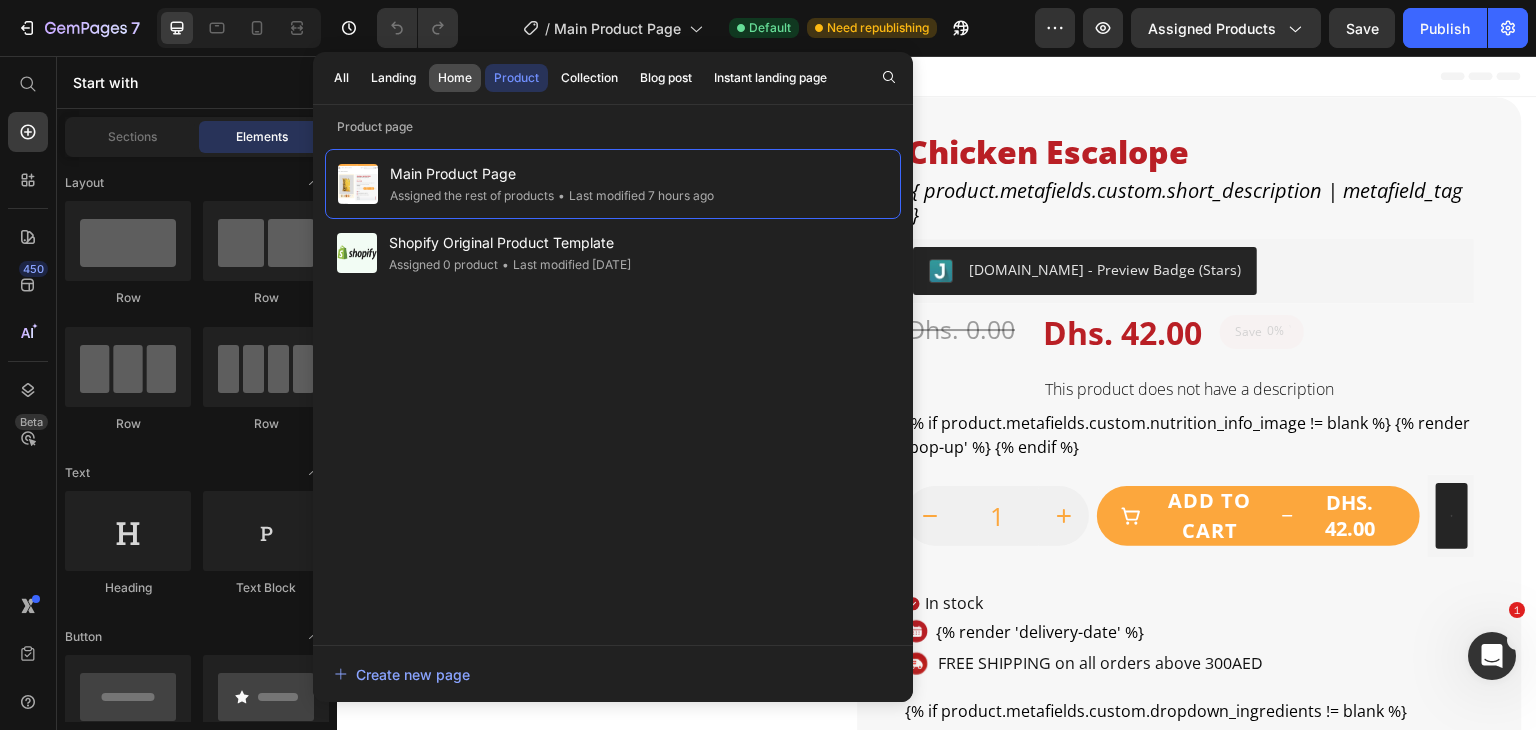 click on "Home" at bounding box center [455, 78] 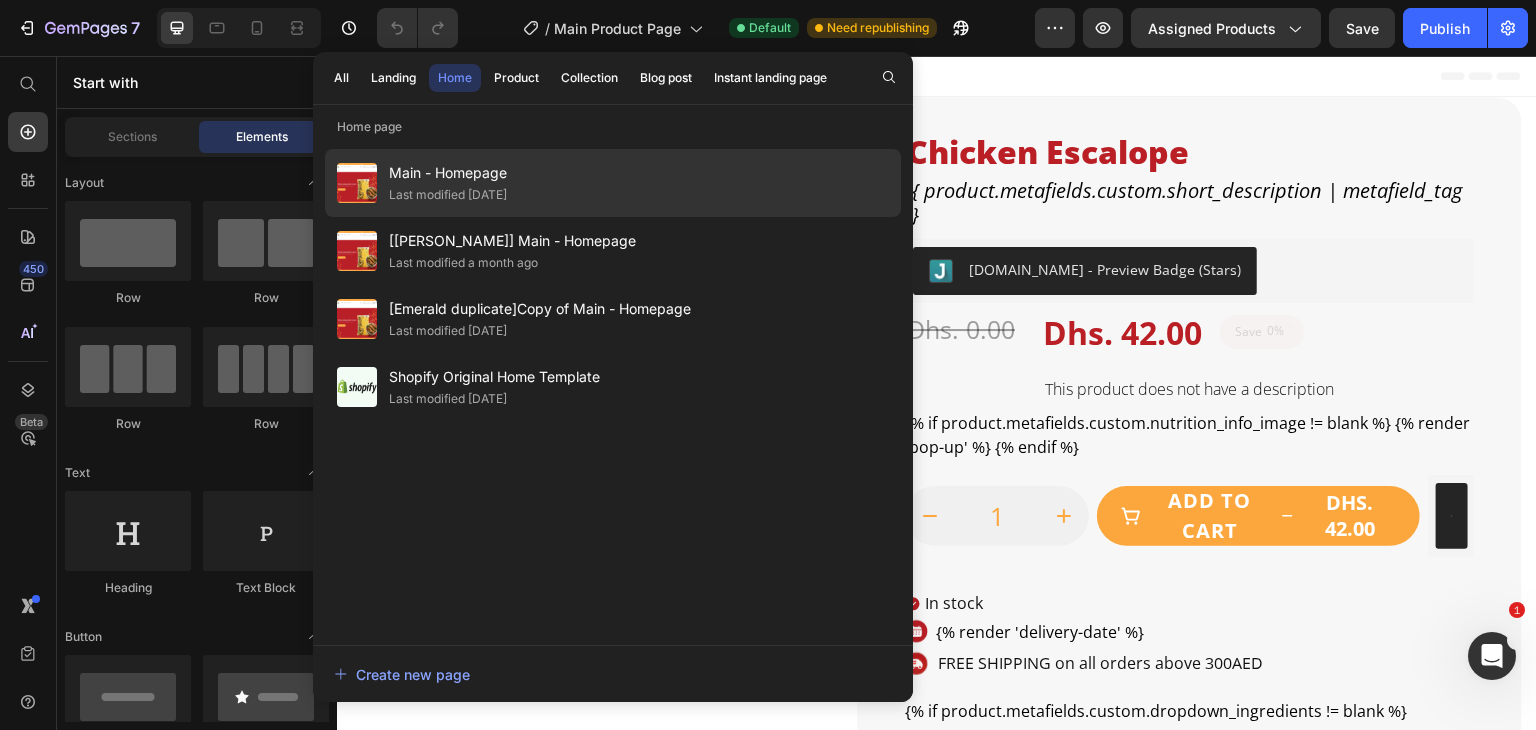 click on "Main - Homepage Last modified 9 days ago" 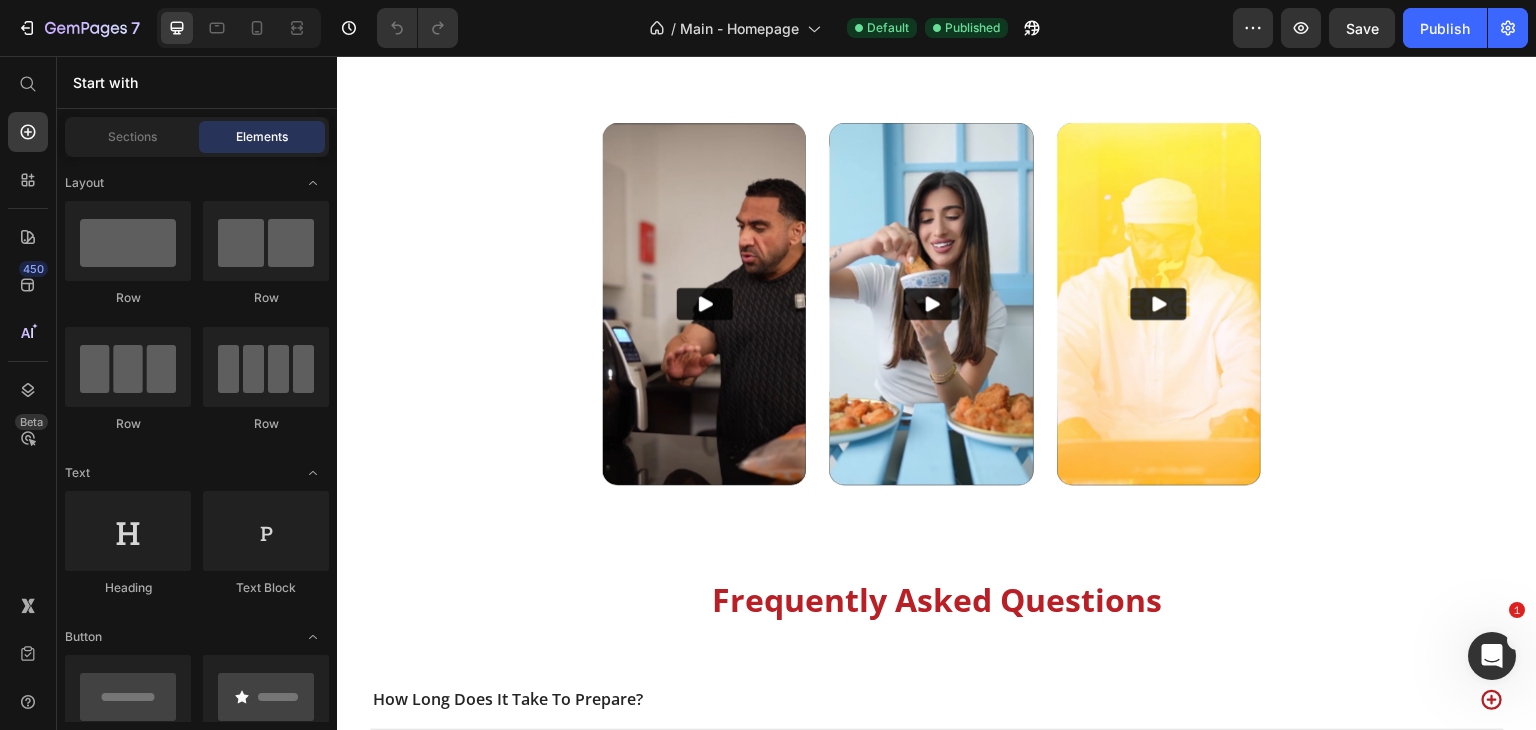 scroll, scrollTop: 3255, scrollLeft: 0, axis: vertical 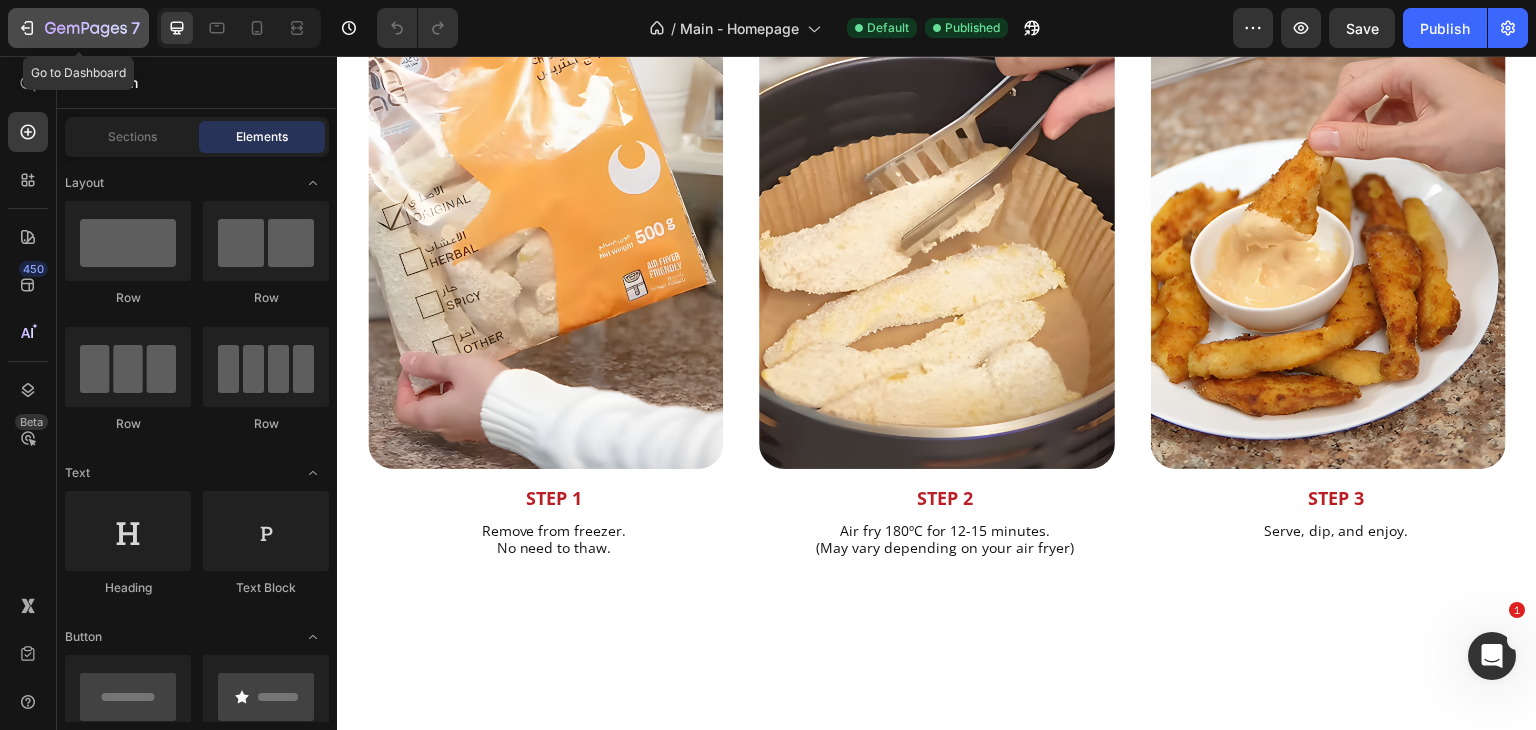 click 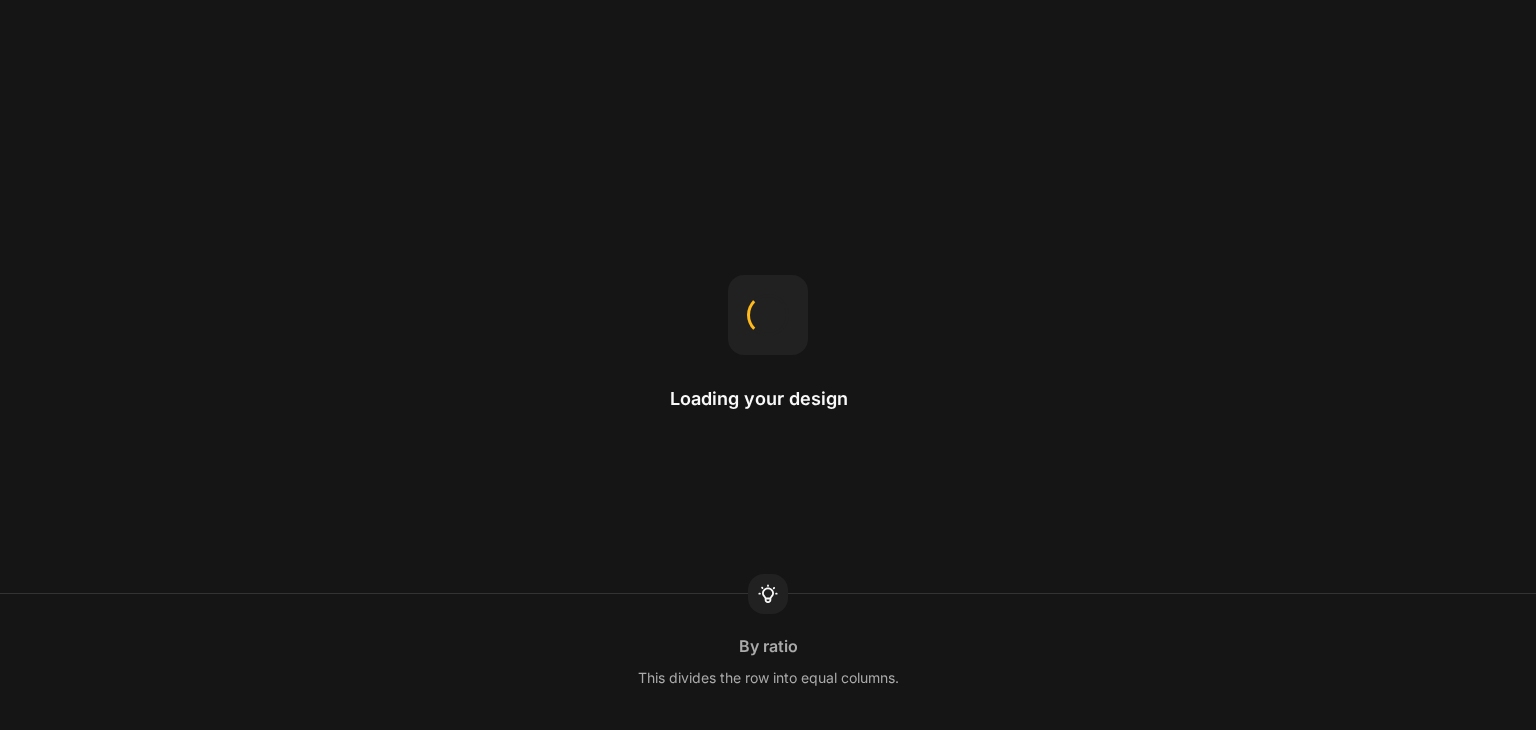 scroll, scrollTop: 0, scrollLeft: 0, axis: both 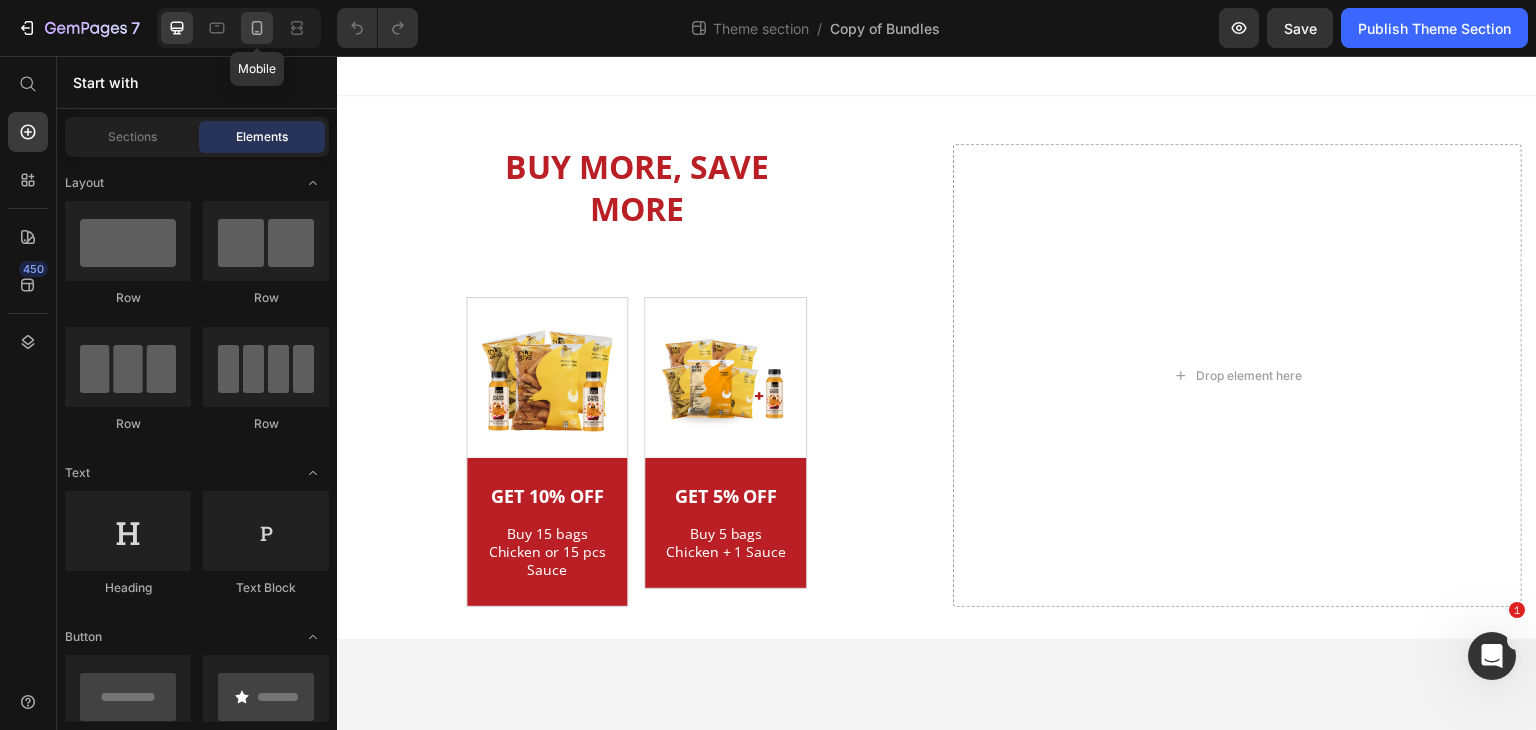 click 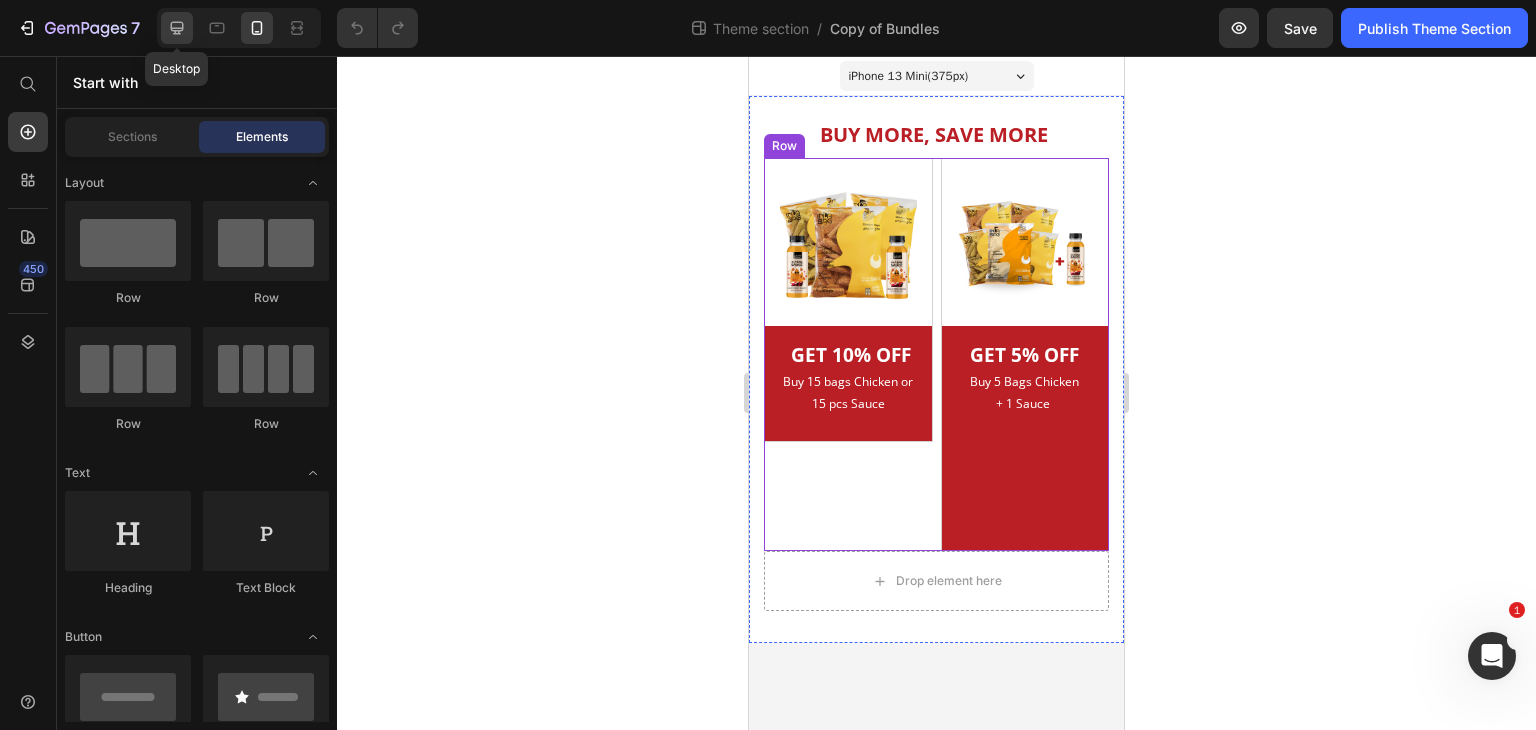 click 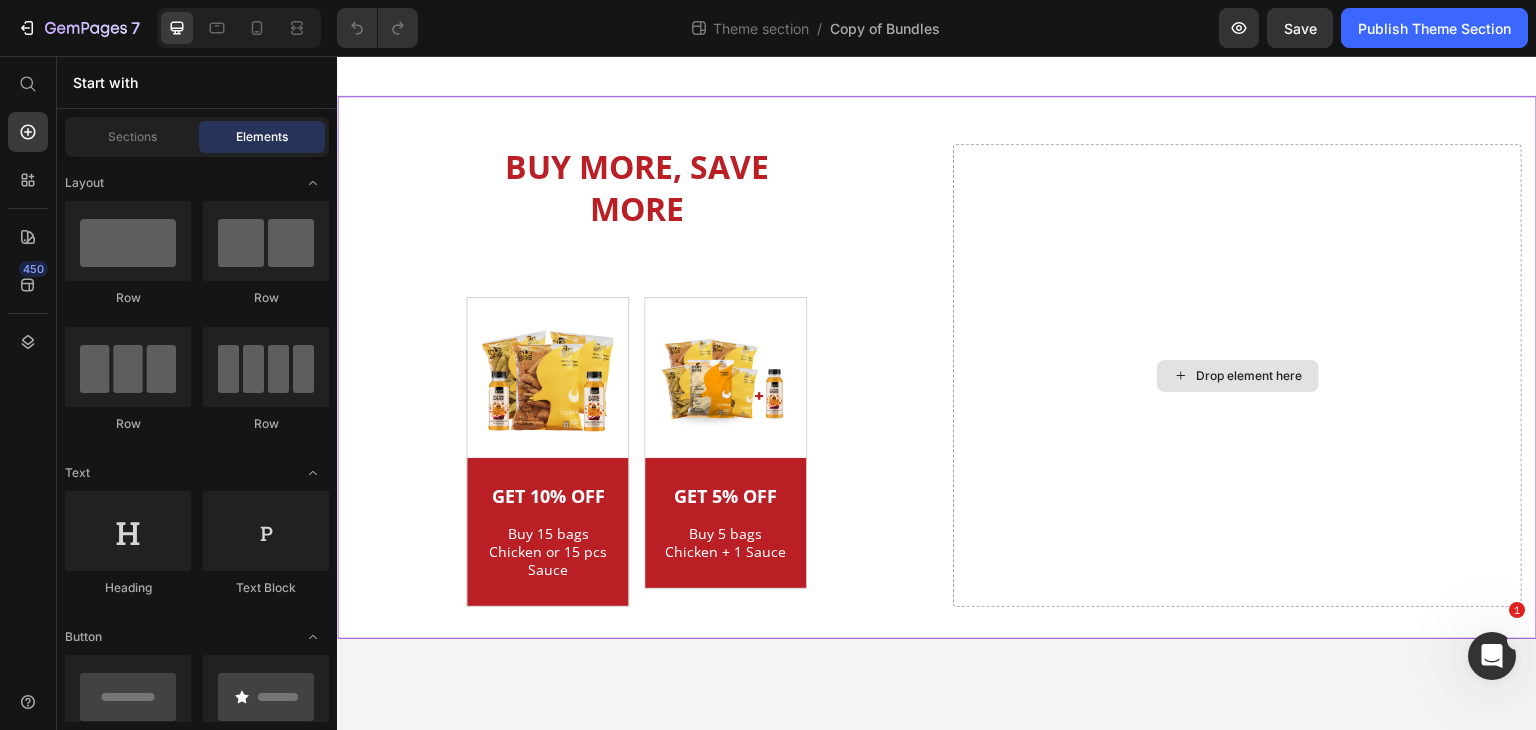 click on "Drop element here" at bounding box center [1237, 375] 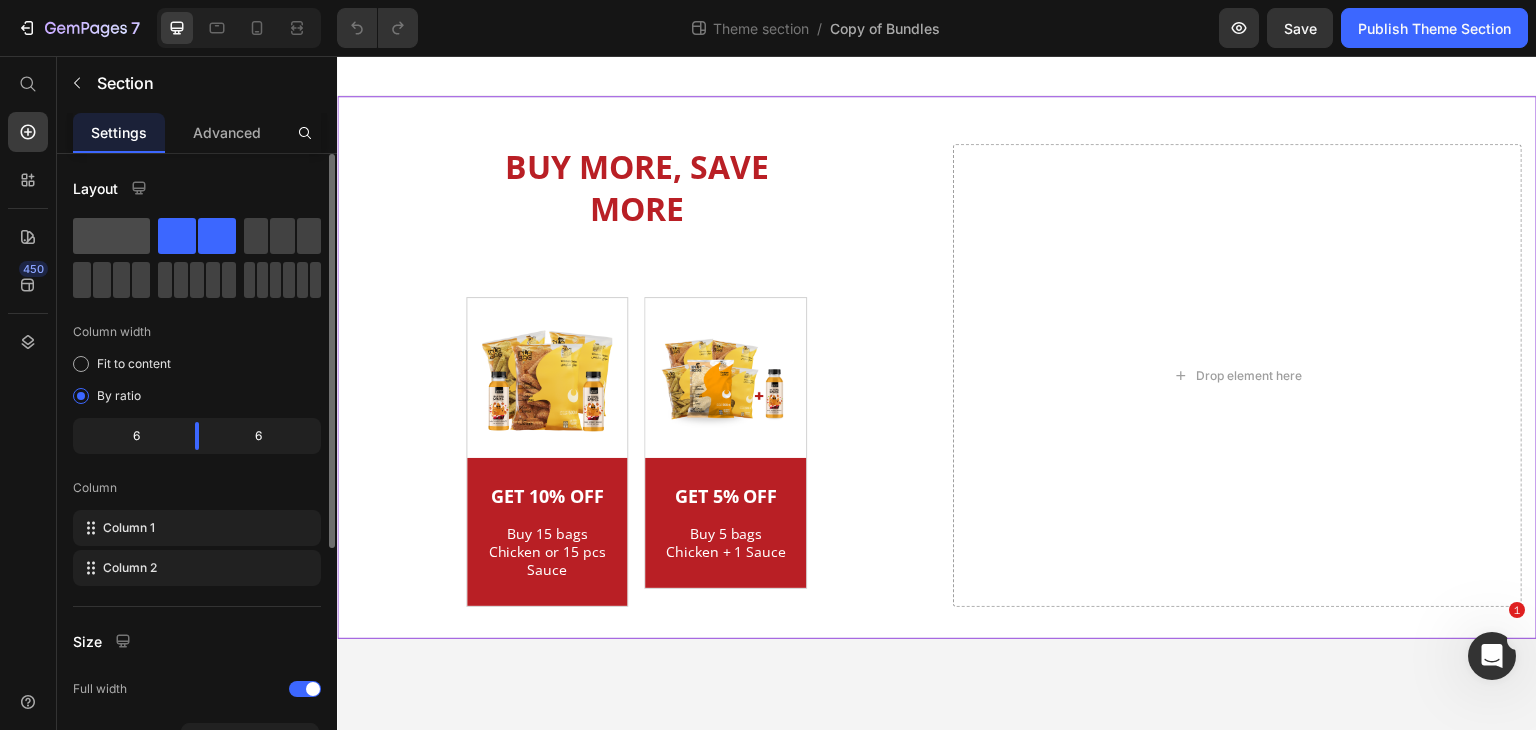 click 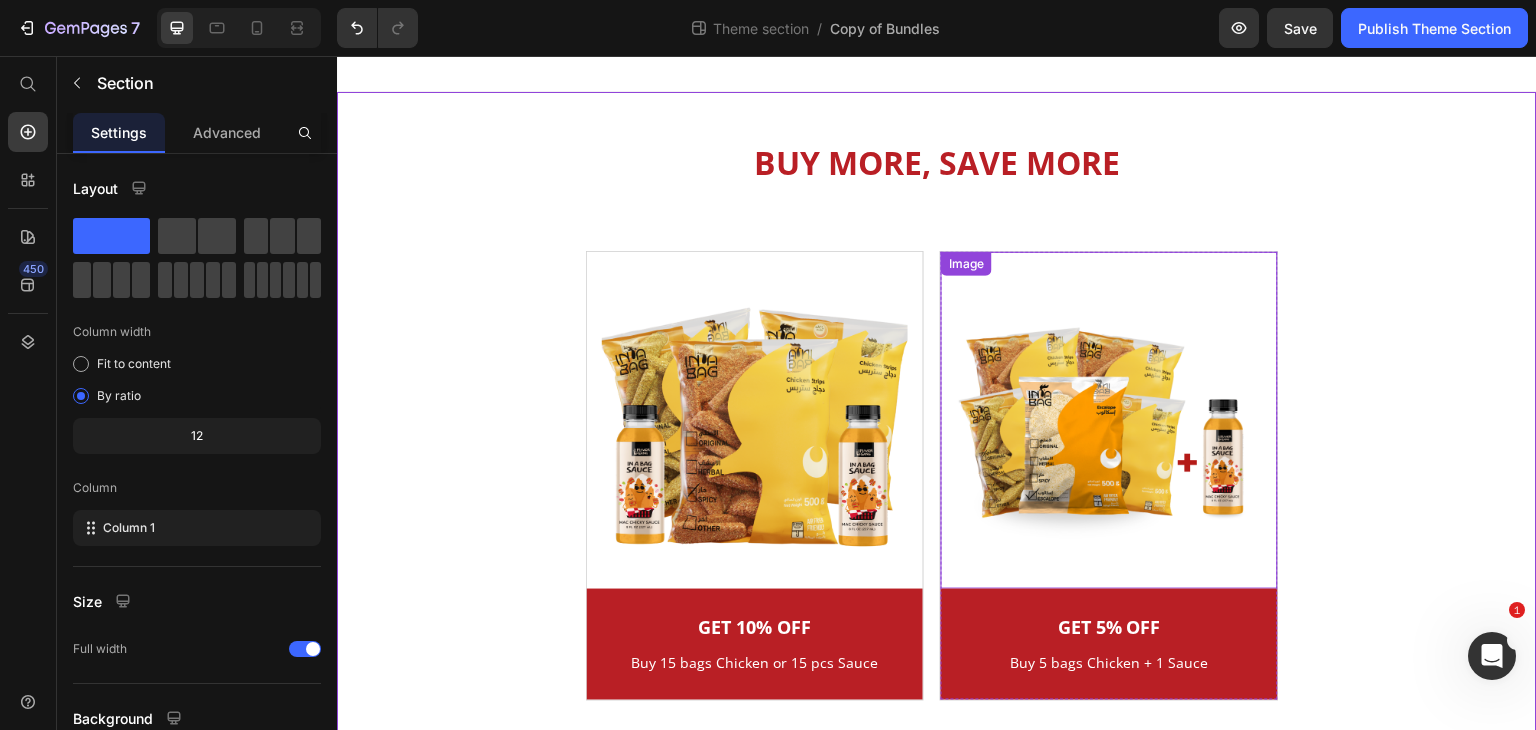 scroll, scrollTop: 7, scrollLeft: 0, axis: vertical 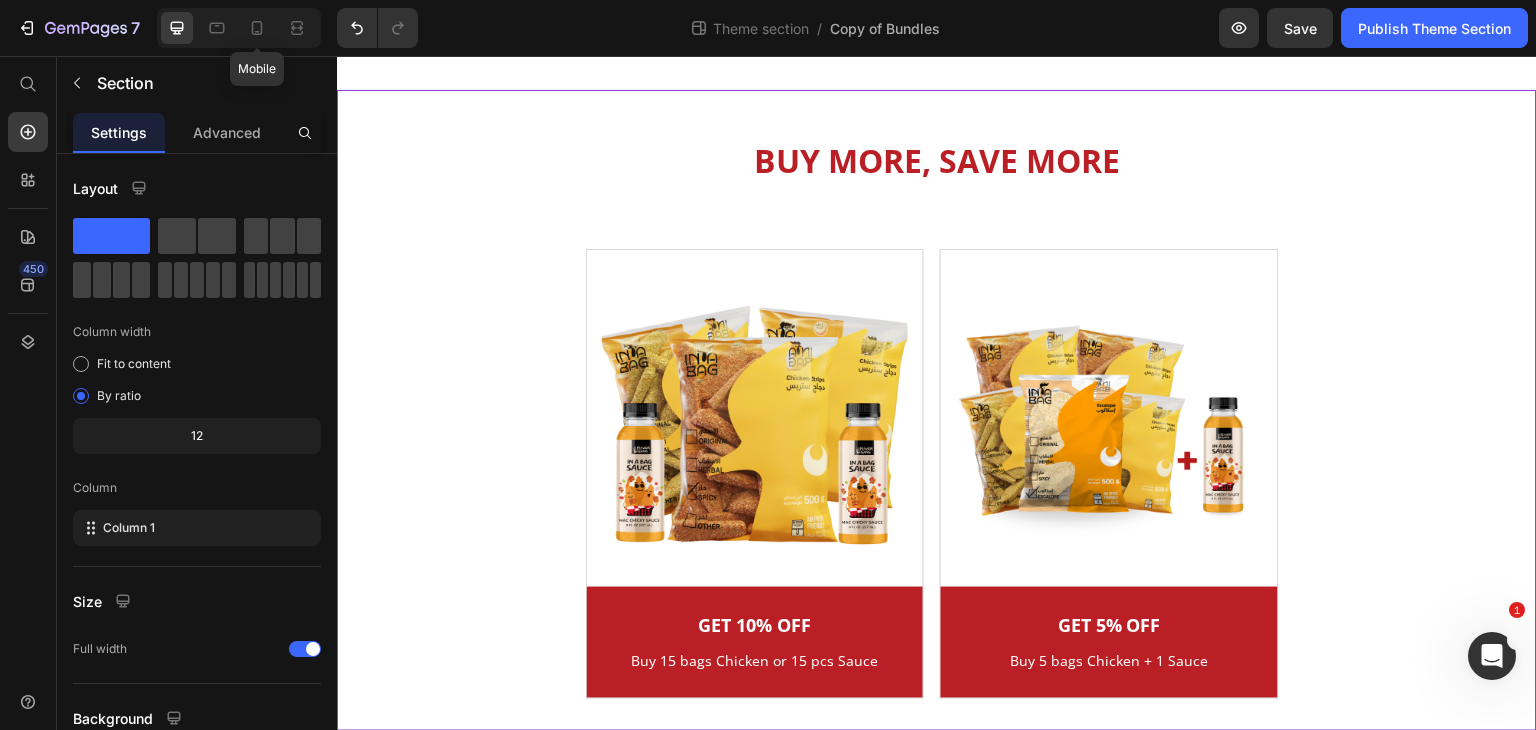 drag, startPoint x: 255, startPoint y: 38, endPoint x: 266, endPoint y: 56, distance: 21.095022 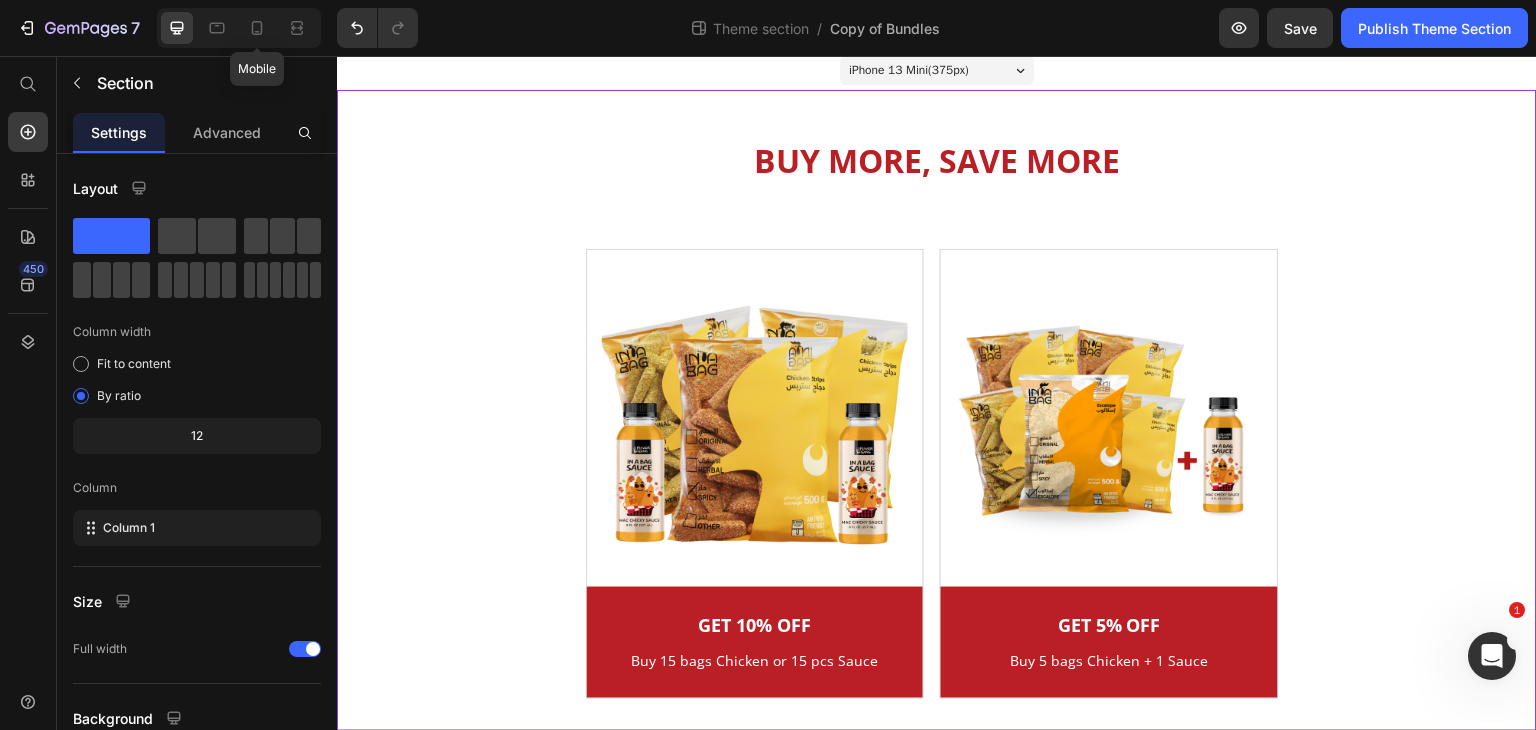 scroll, scrollTop: 0, scrollLeft: 0, axis: both 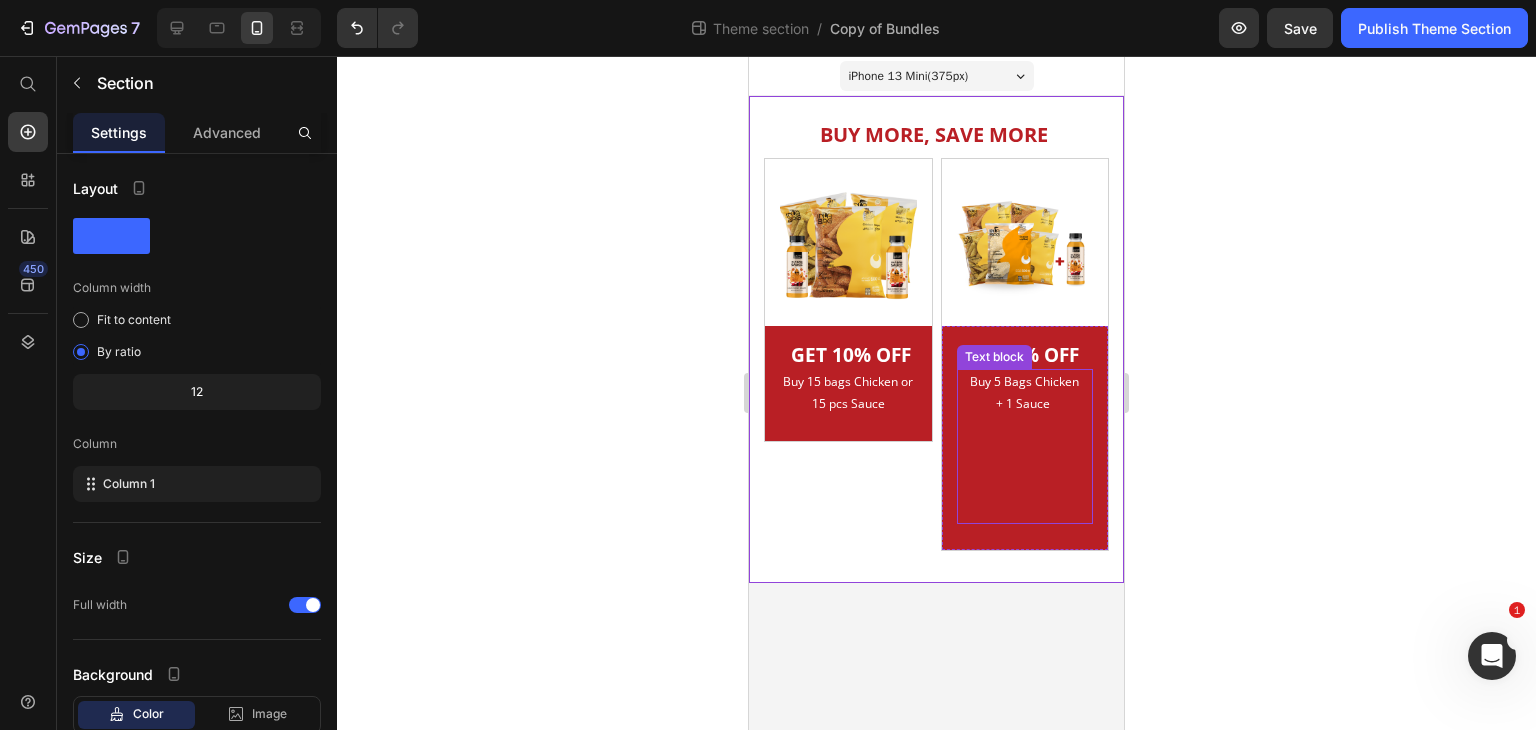 click at bounding box center (1025, 447) 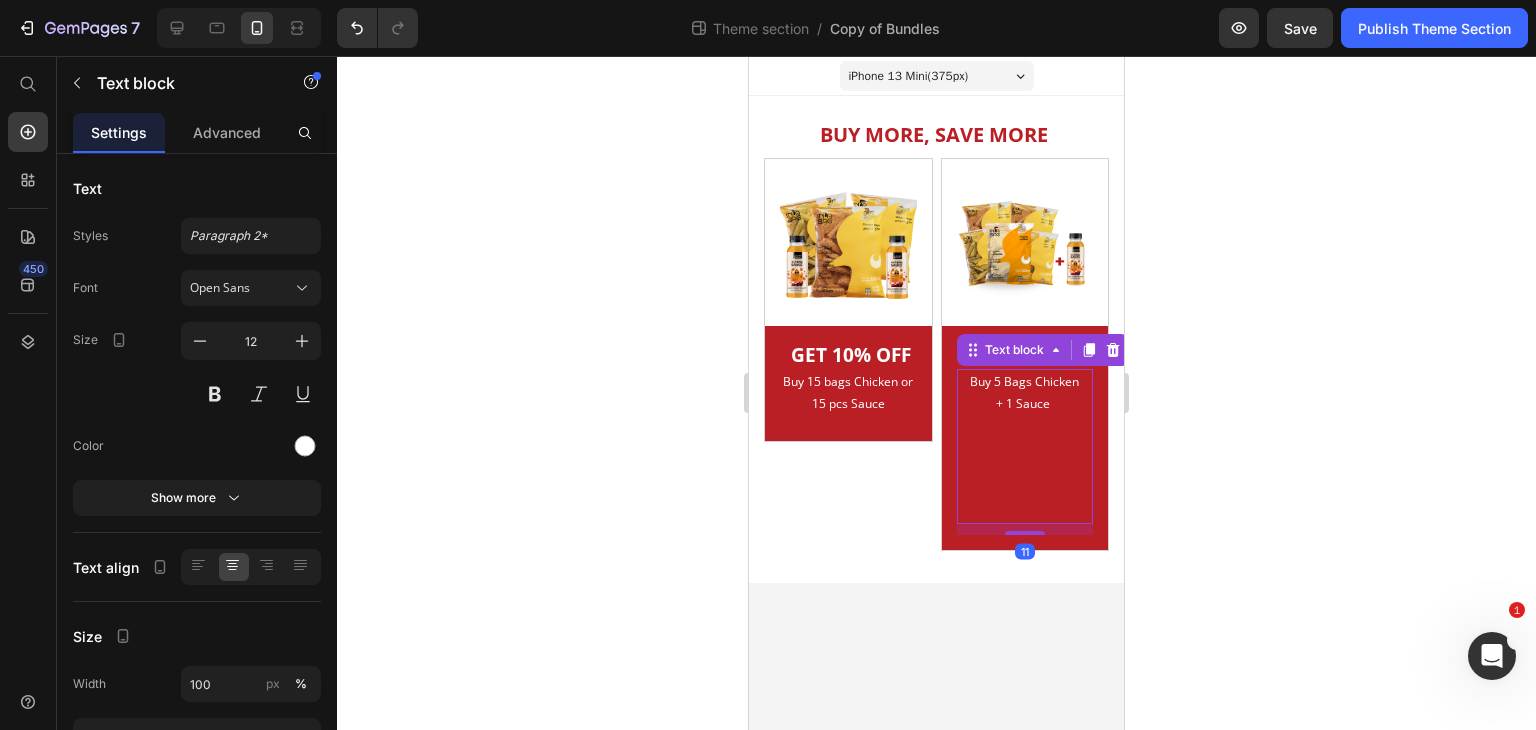 click on "BUY MORE, SAVE MORE   Heading Row Image GET 10% OFF Heading Buy 15 bags Chicken or 15 pcs Sauce Text block Row Row Image GET 5% OFF Heading Buy 5 bags Chicken + 1 Sauce Text block Row Row Carousel Image   GET 10% OFF Heading Buy 15 bags Chicken or 15 pcs Sauce Text block Row Row Image GET 5% OFF Heading Buy 5 Bags Chicken  + 1 Sauce             Text block   11 Row Row Row" at bounding box center [936, 339] 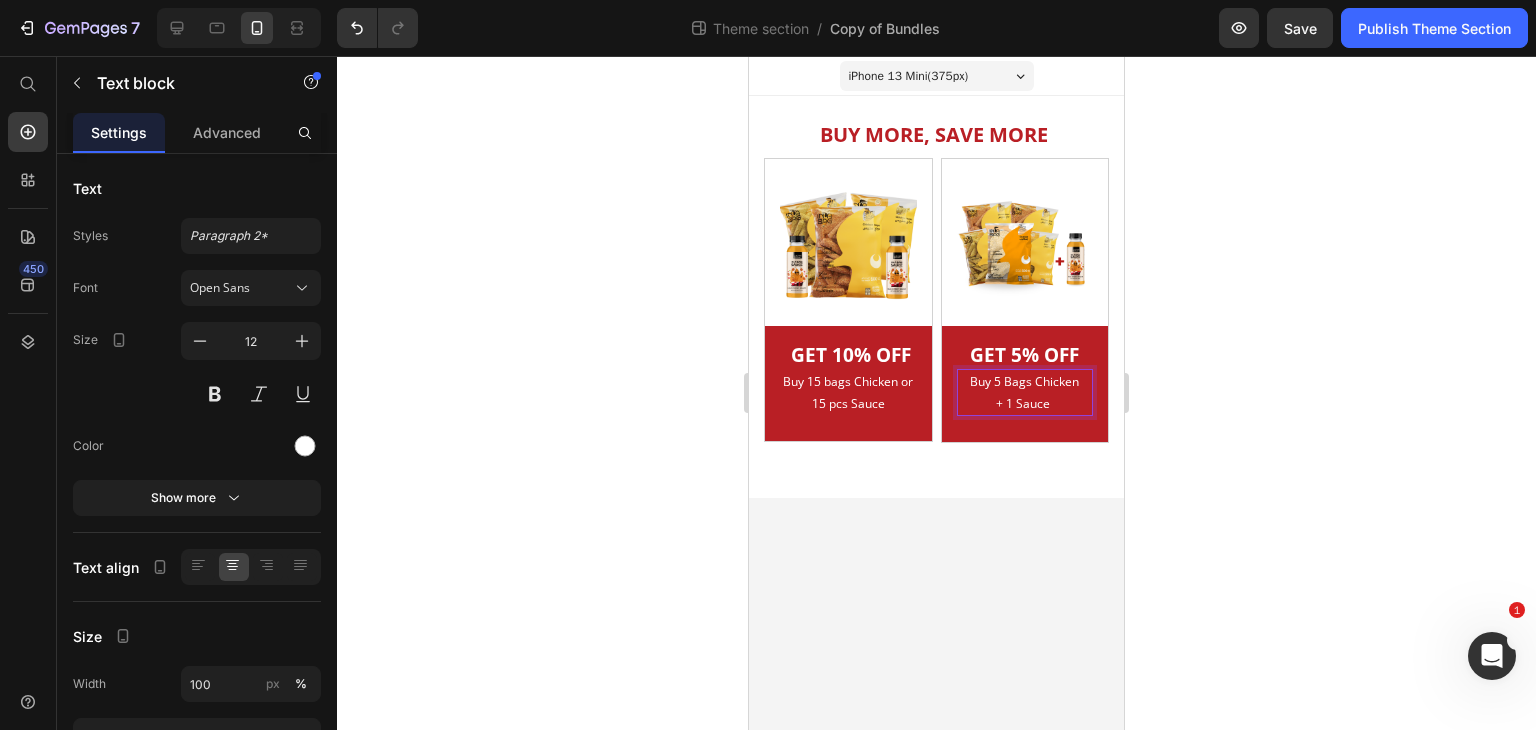 click on "+ 1 Sauce" at bounding box center [1025, 404] 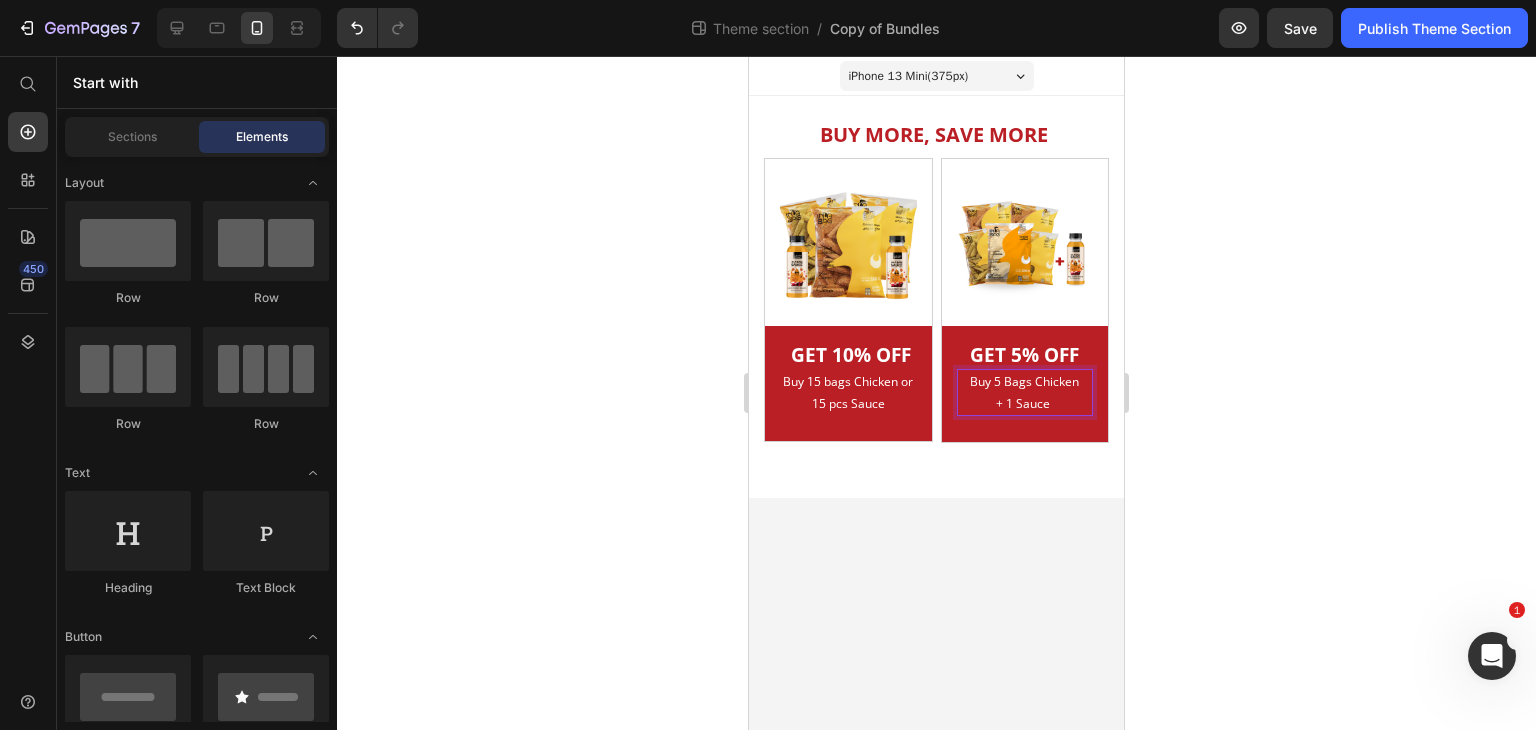 click on "iPhone 13 Mini  ( 375 px) iPhone 13 Mini iPhone 13 Pro iPhone 11 Pro Max iPhone 15 Pro Max Pixel 7 Galaxy S8+ Galaxy S20 Ultra iPad Mini iPad Air iPad Pro BUY MORE, SAVE MORE   Heading Row Image GET 10% OFF Heading Buy 15 bags Chicken or 15 pcs Sauce Text block Row Row Image GET 5% OFF Heading Buy 5 bags Chicken + 1 Sauce Text block Row Row Carousel Image   GET 10% OFF Heading Buy 15 bags Chicken or 15 pcs Sauce Text block Row Row Image GET 5% OFF Heading Buy 5 Bags Chicken  + 1 Sauce   Text block   11 Row Row Row Root
Drag & drop element from sidebar or
Explore Library
Add section Choose templates inspired by CRO experts Generate layout from URL or image Add blank section then drag & drop elements" at bounding box center (936, 393) 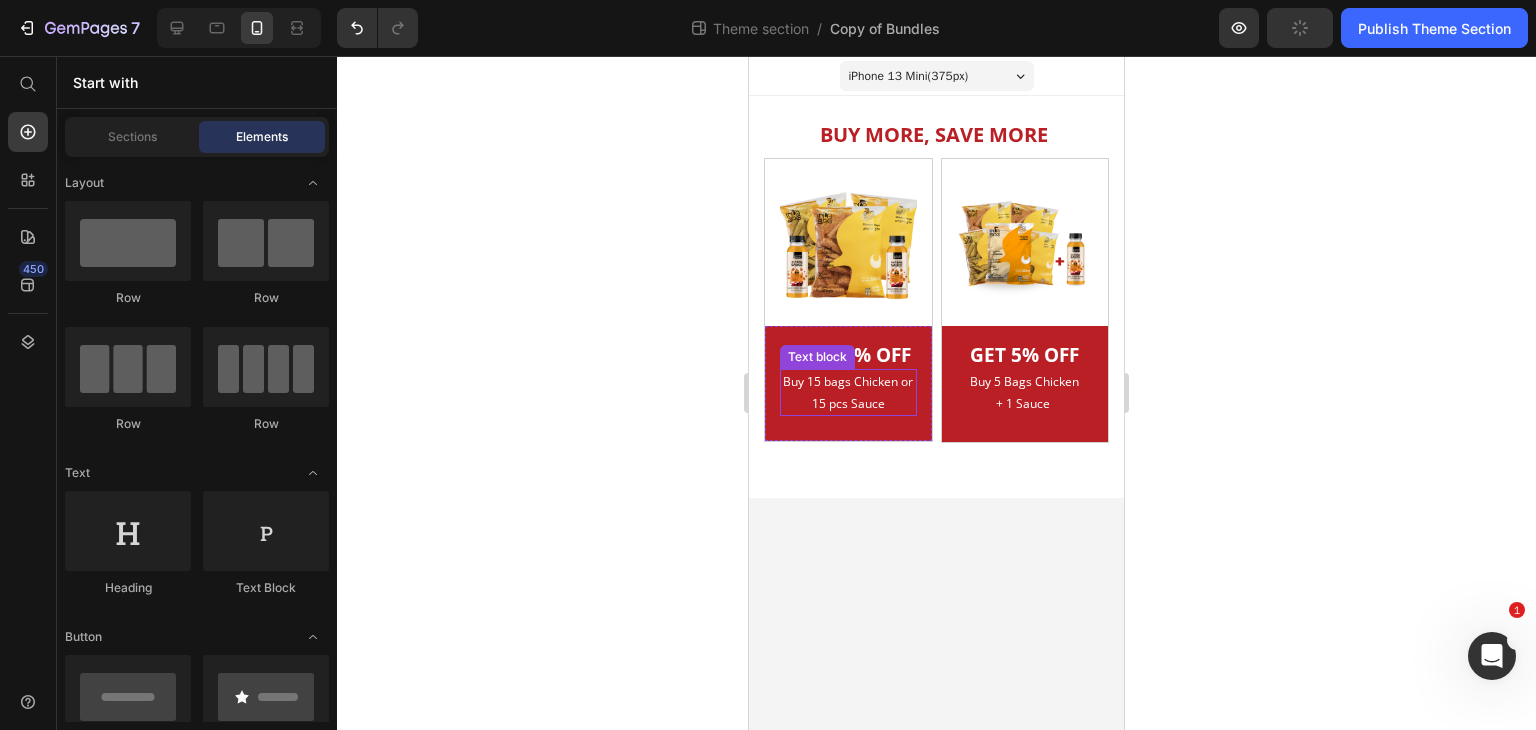 click on "Buy 15 bags Chicken or 15 pcs Sauce" at bounding box center (848, 392) 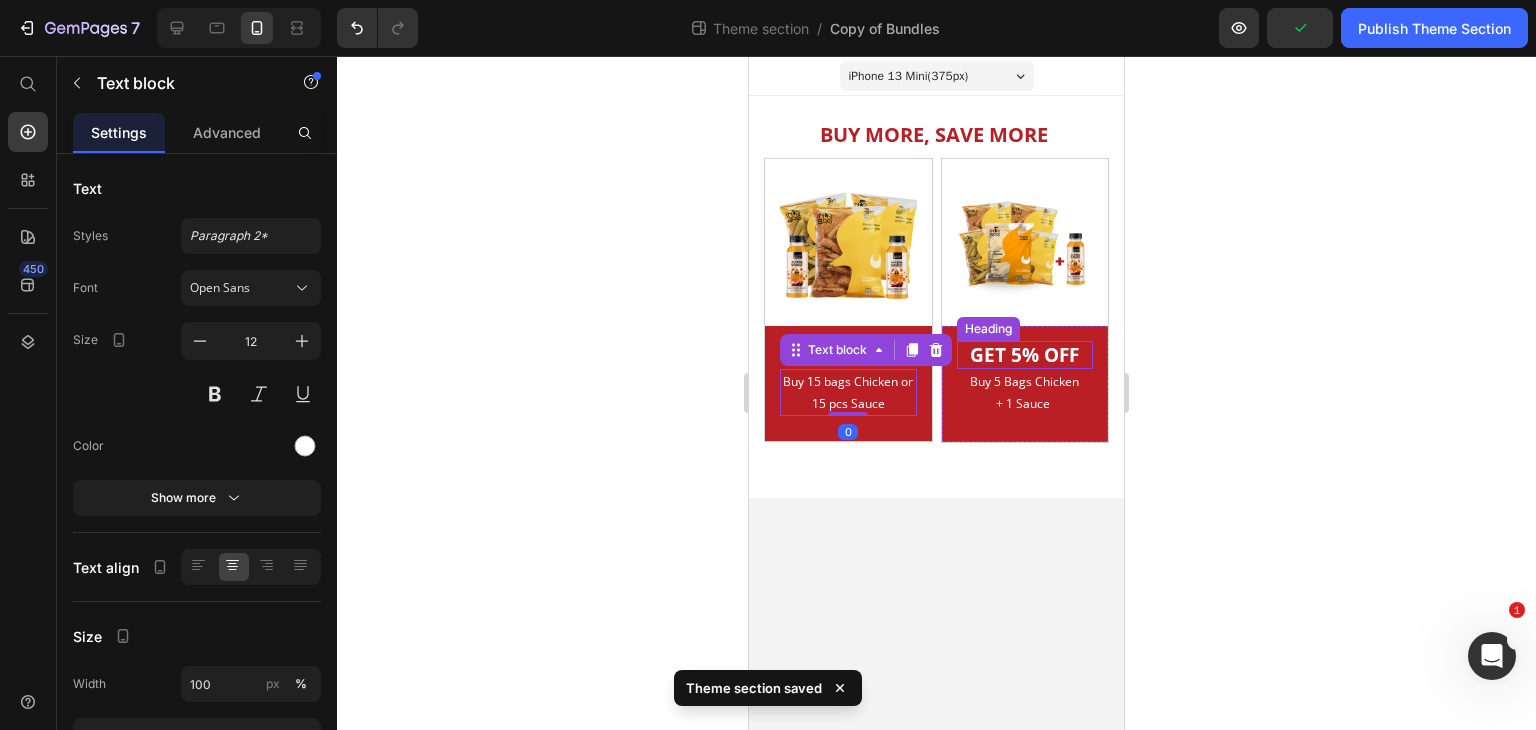 click on "GET 5% OFF" at bounding box center [1024, 355] 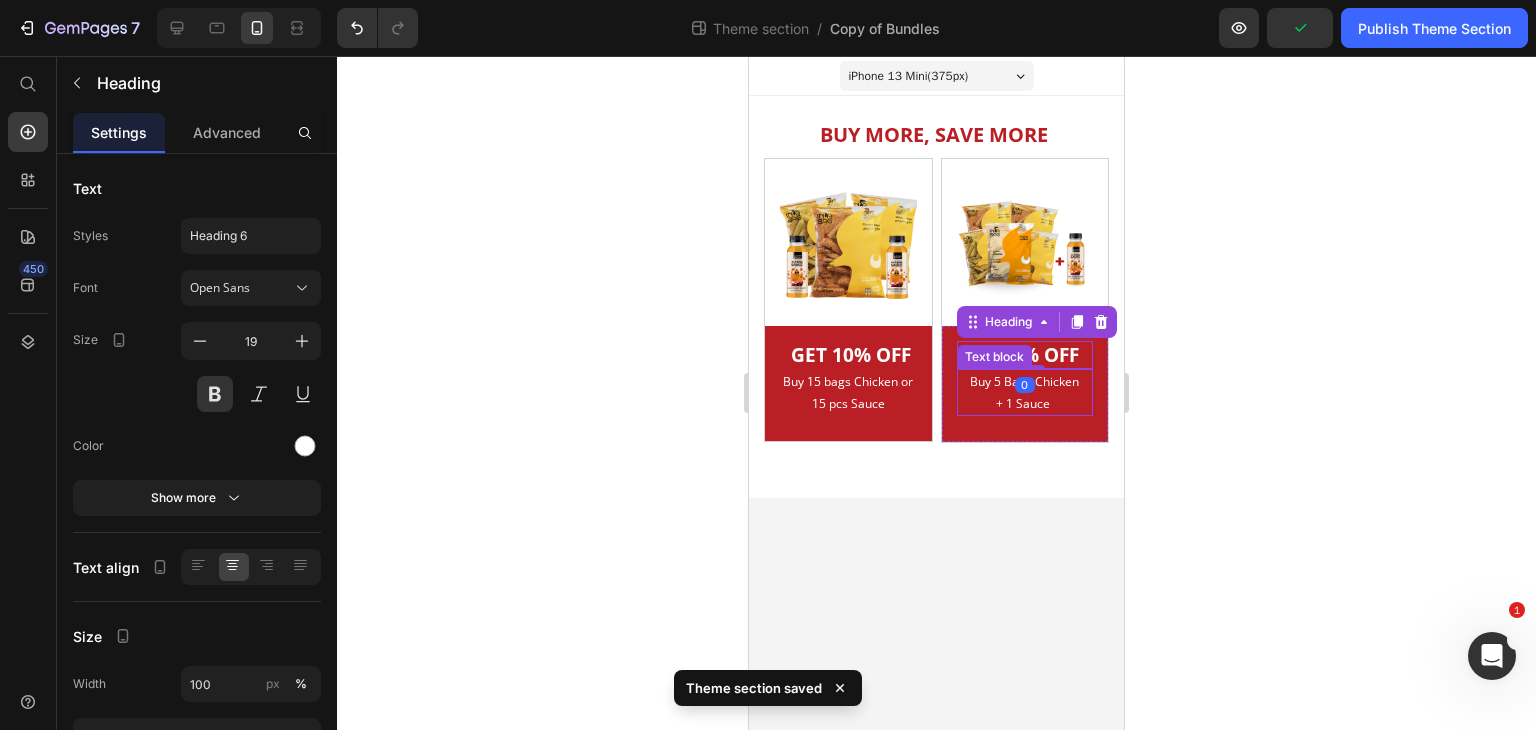 click on "Buy 5 Bags Chicken" at bounding box center [1025, 382] 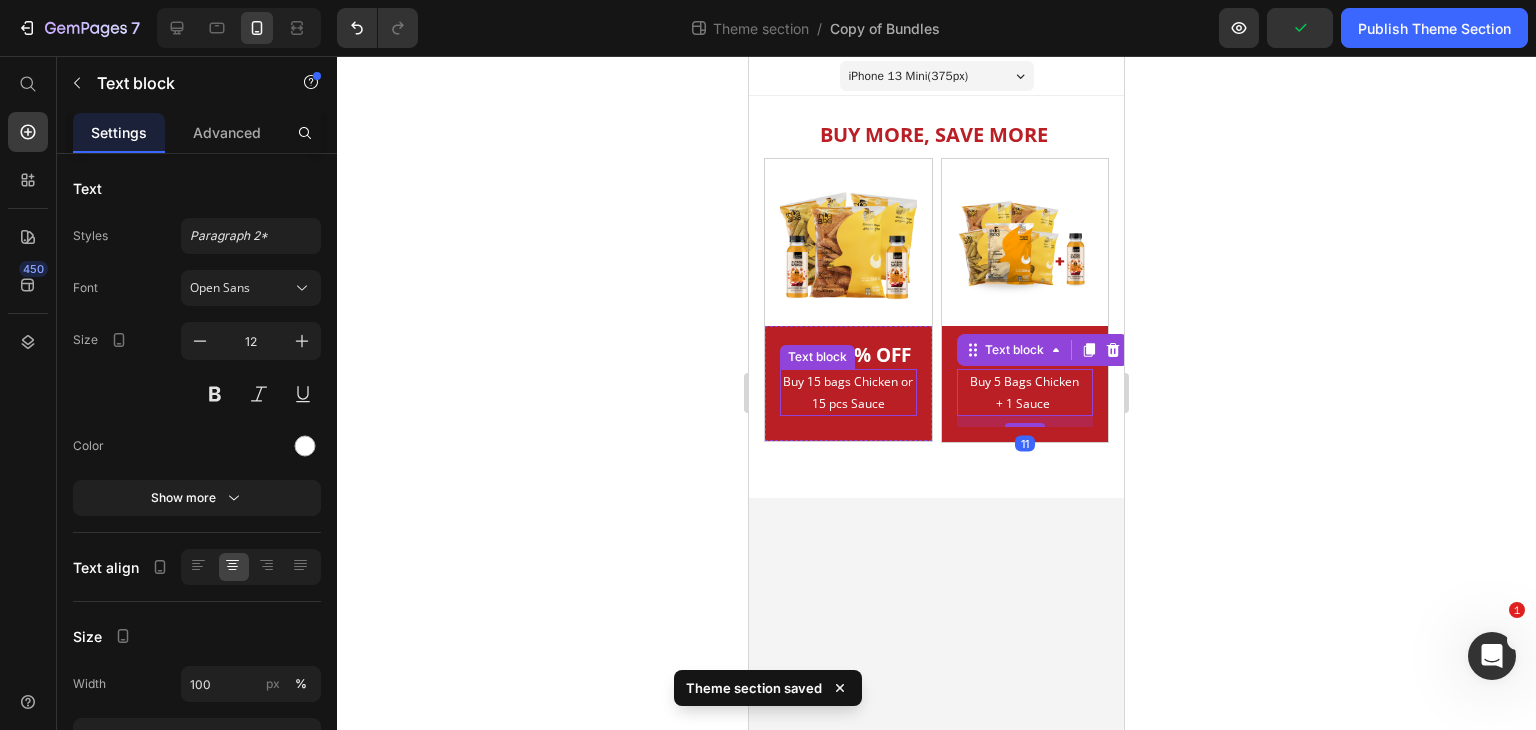click on "Buy 15 bags Chicken or 15 pcs Sauce" at bounding box center [848, 392] 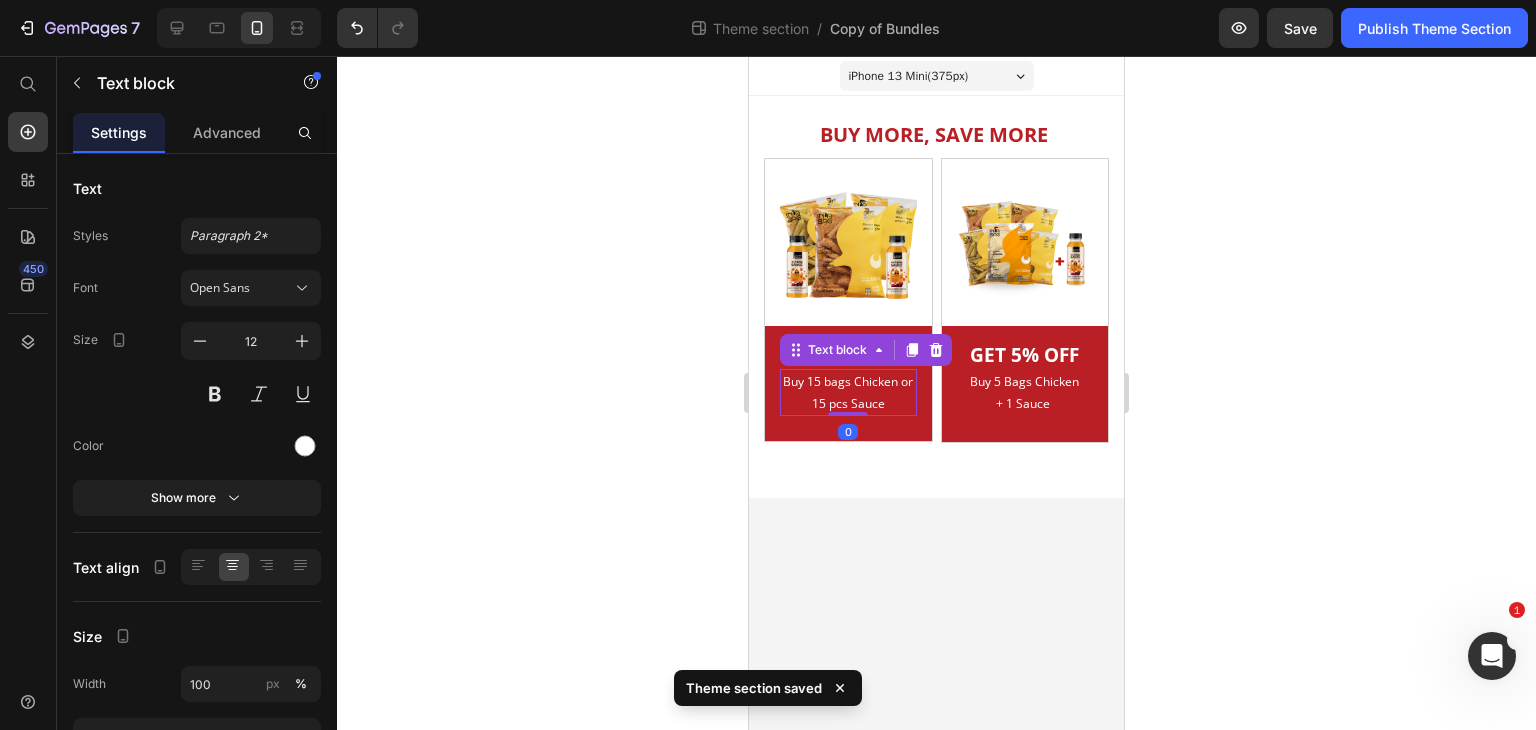 click 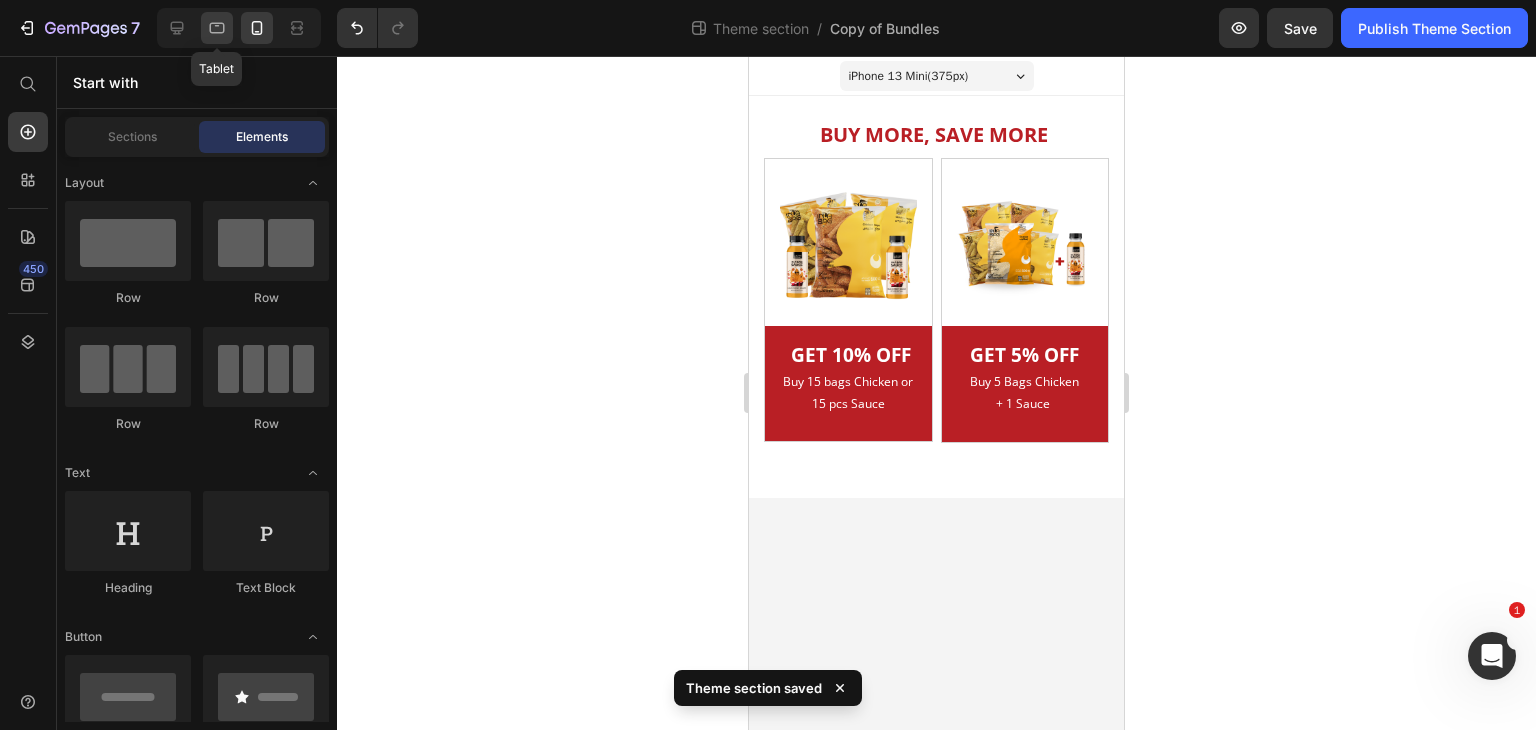 click 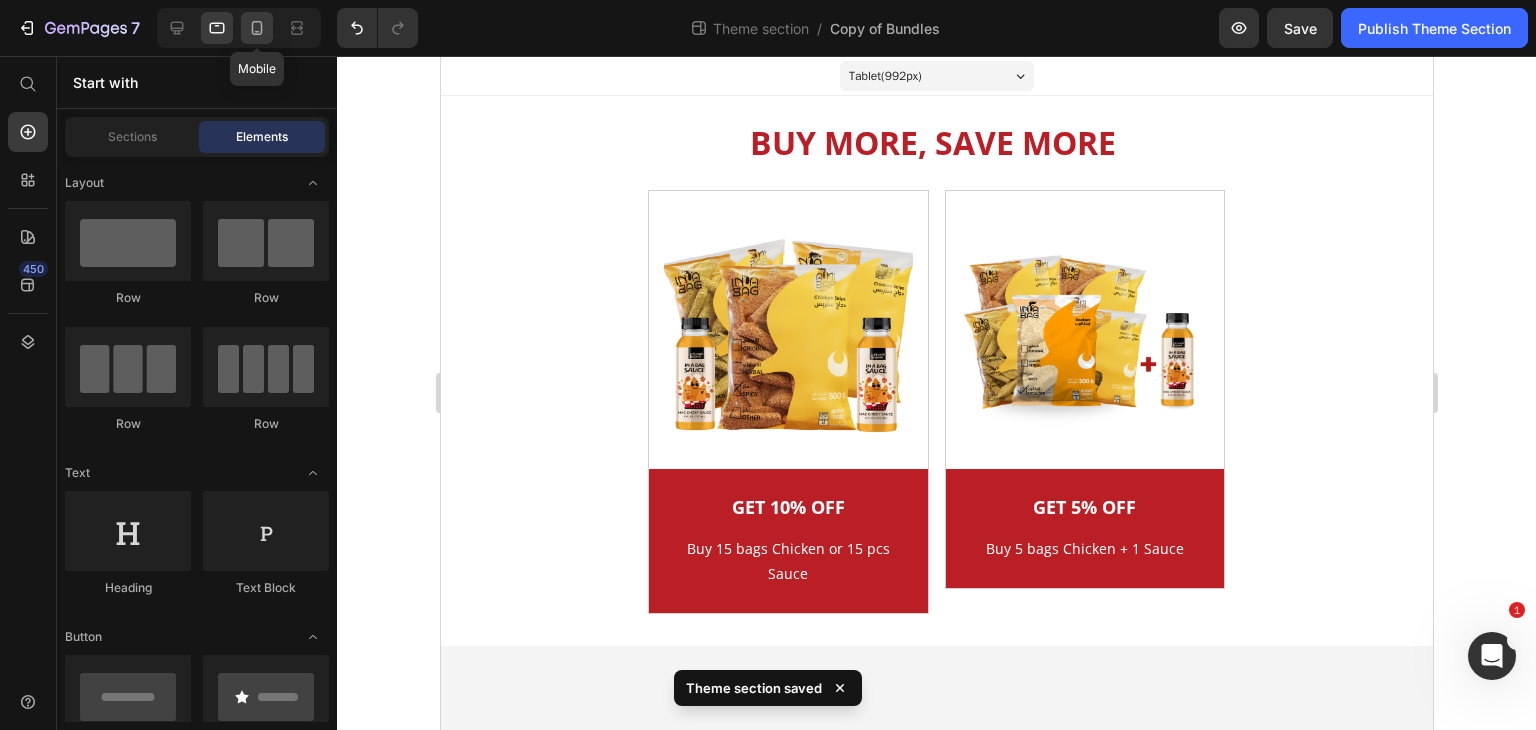 click 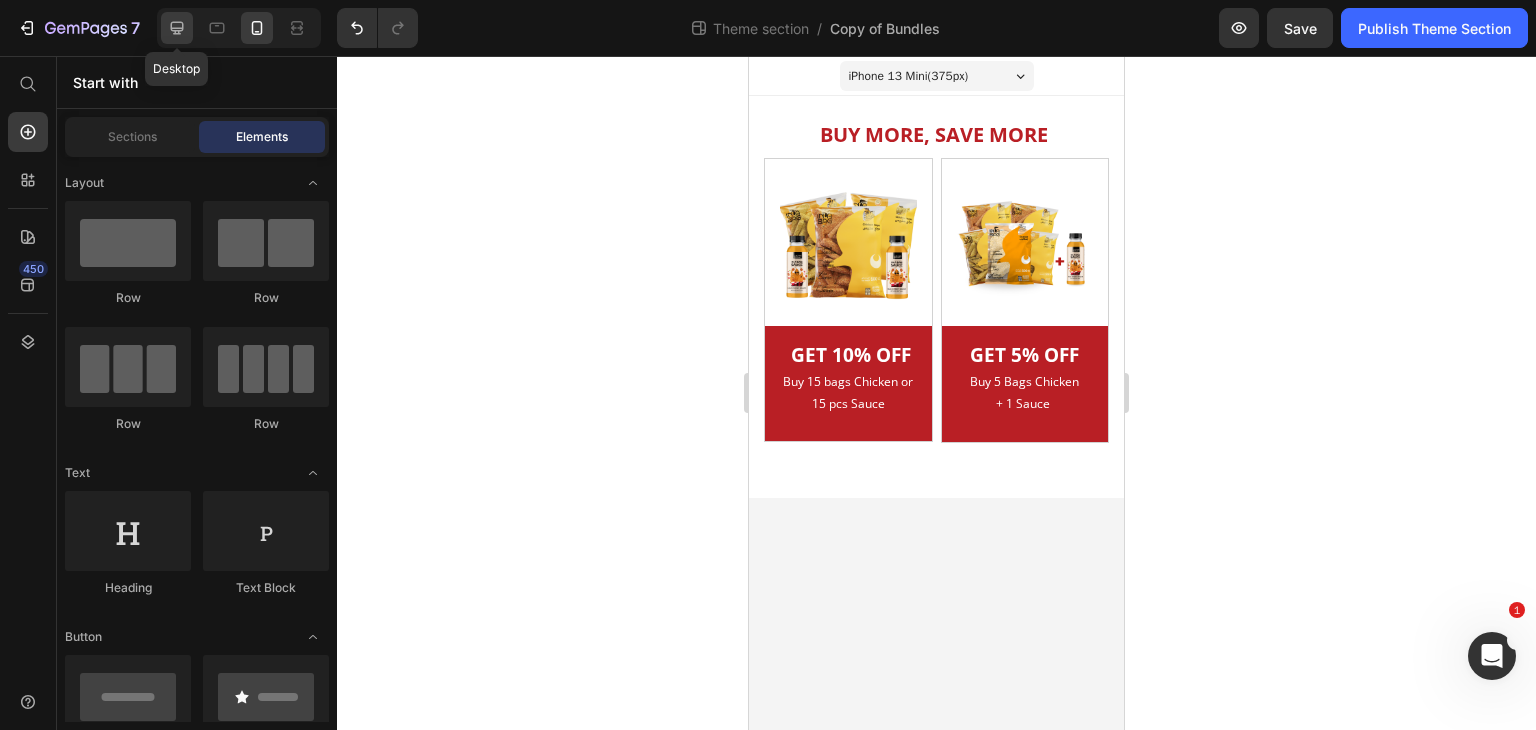 click 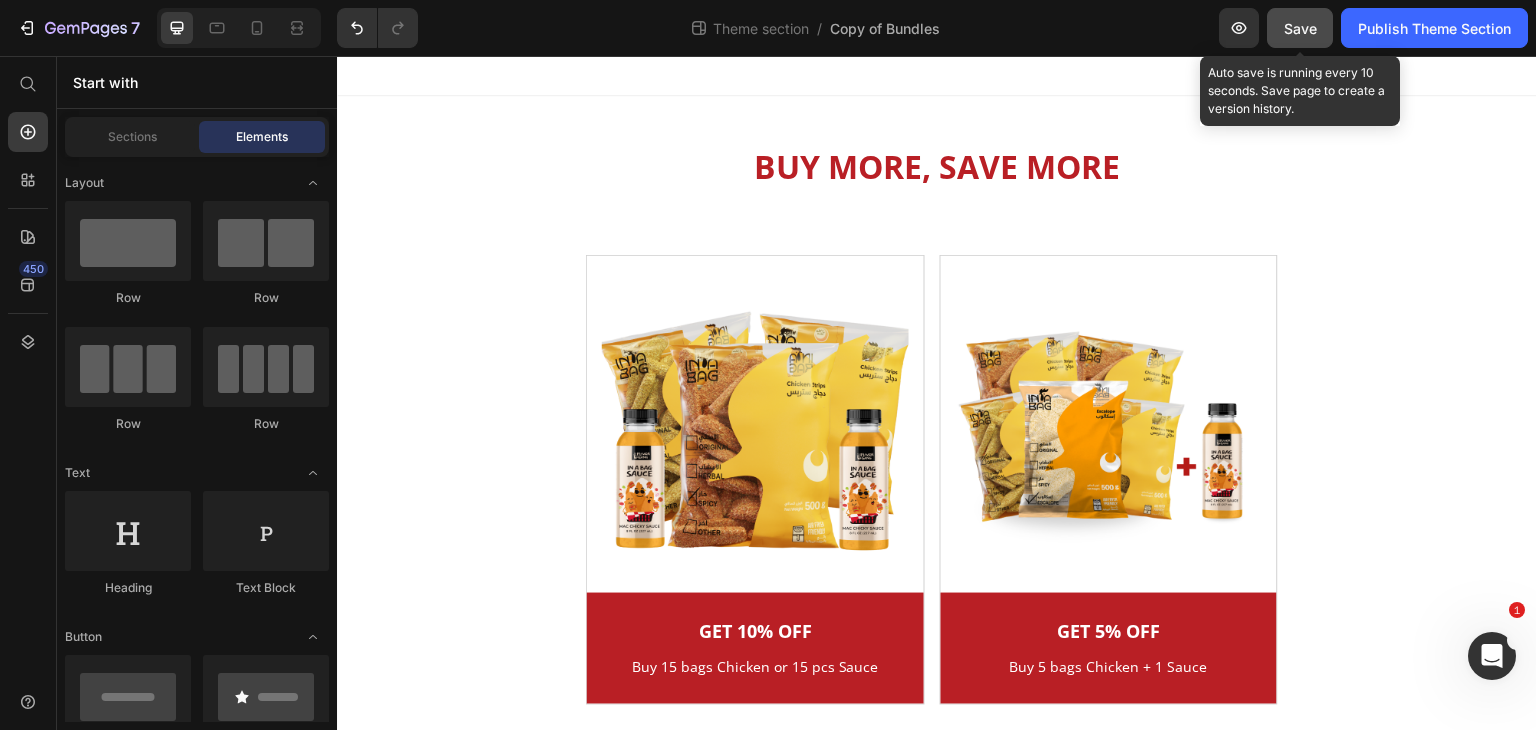 click on "Save" at bounding box center [1300, 28] 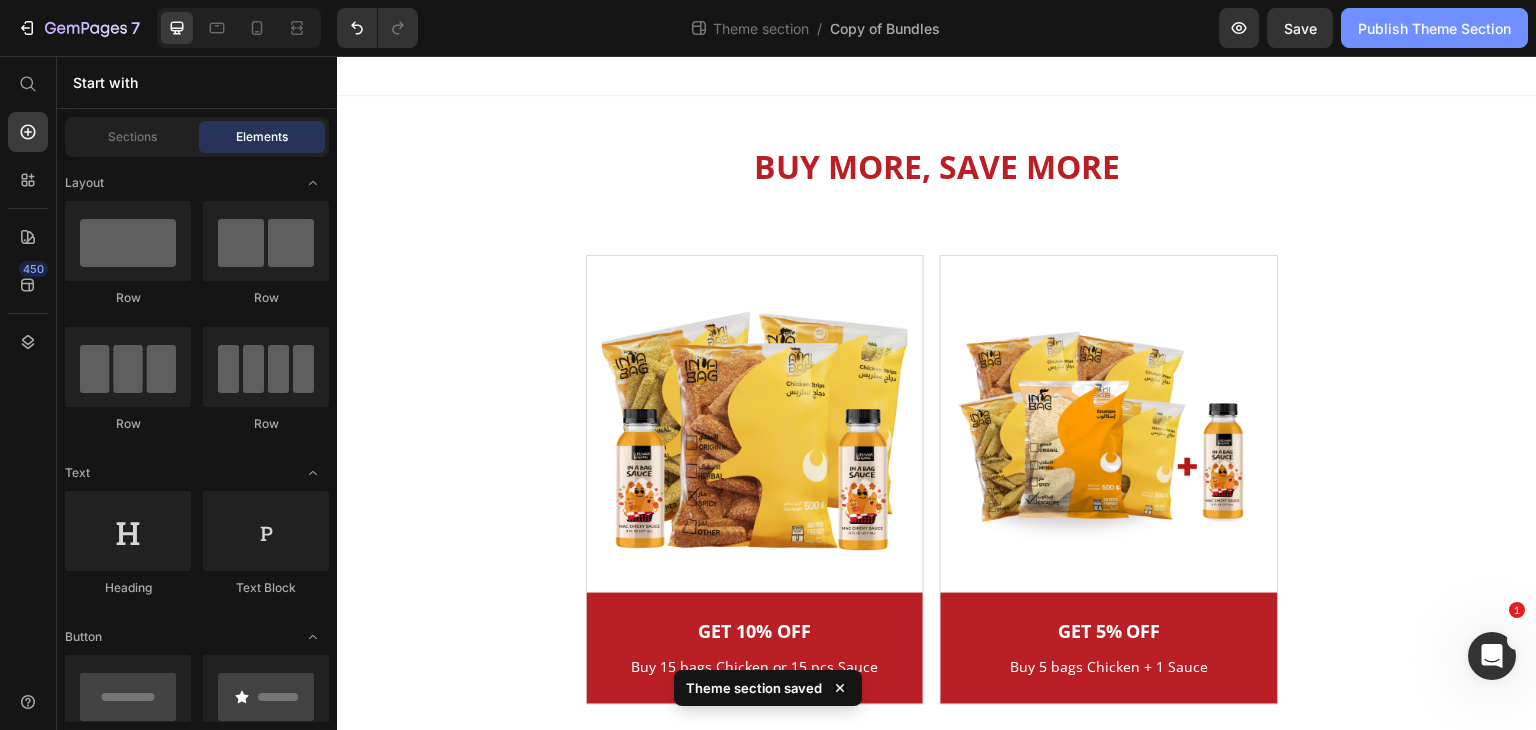click on "Publish Theme Section" at bounding box center (1434, 28) 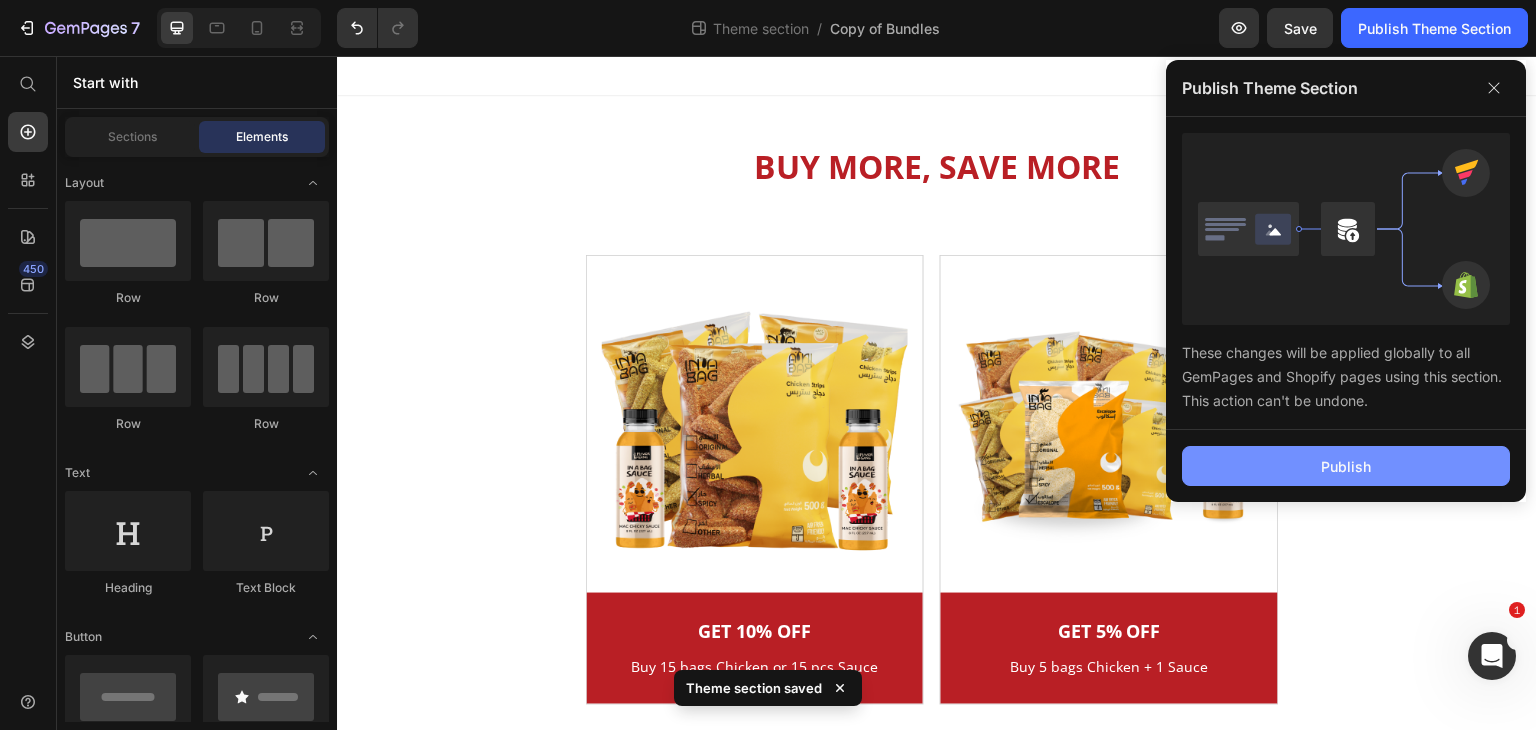 click on "Publish" at bounding box center [1346, 466] 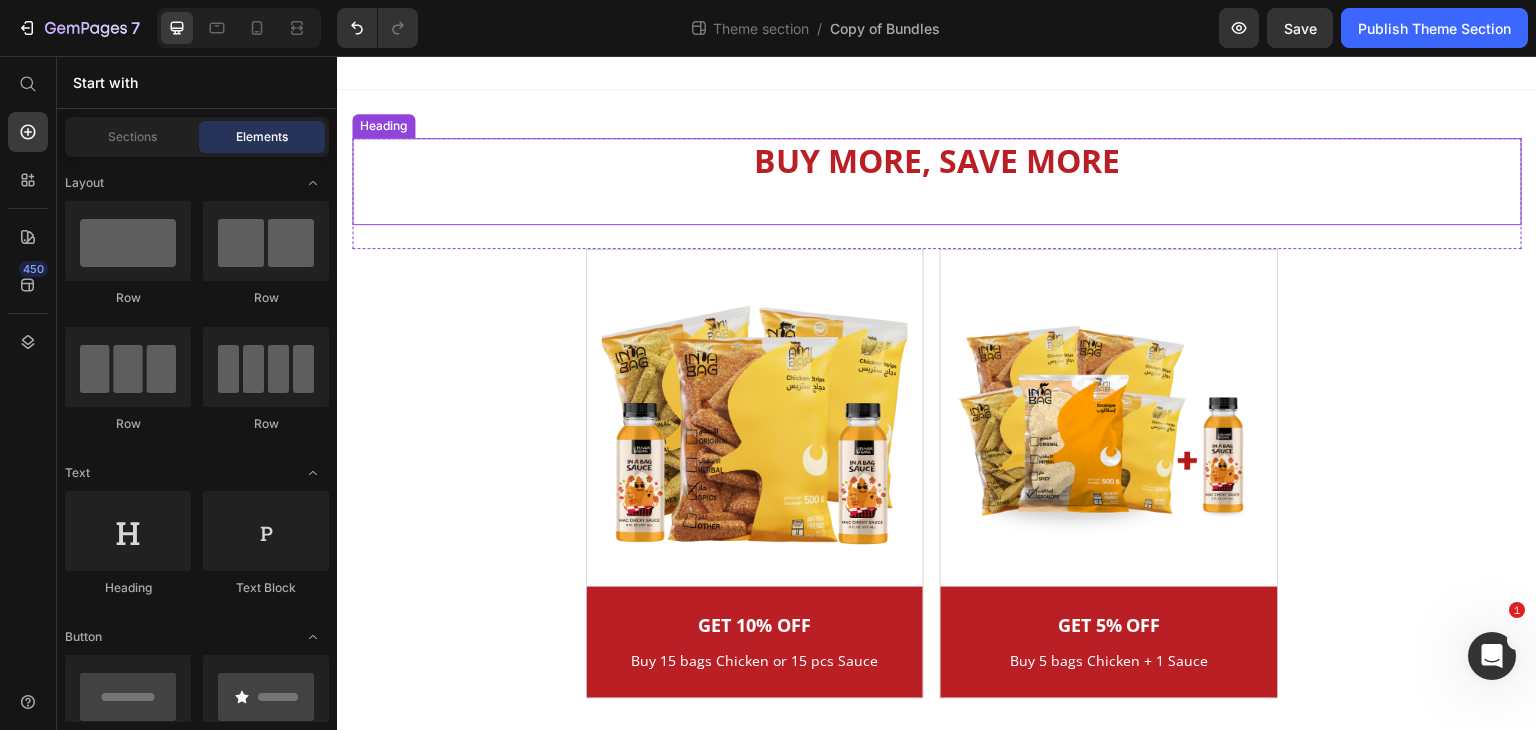 scroll, scrollTop: 0, scrollLeft: 0, axis: both 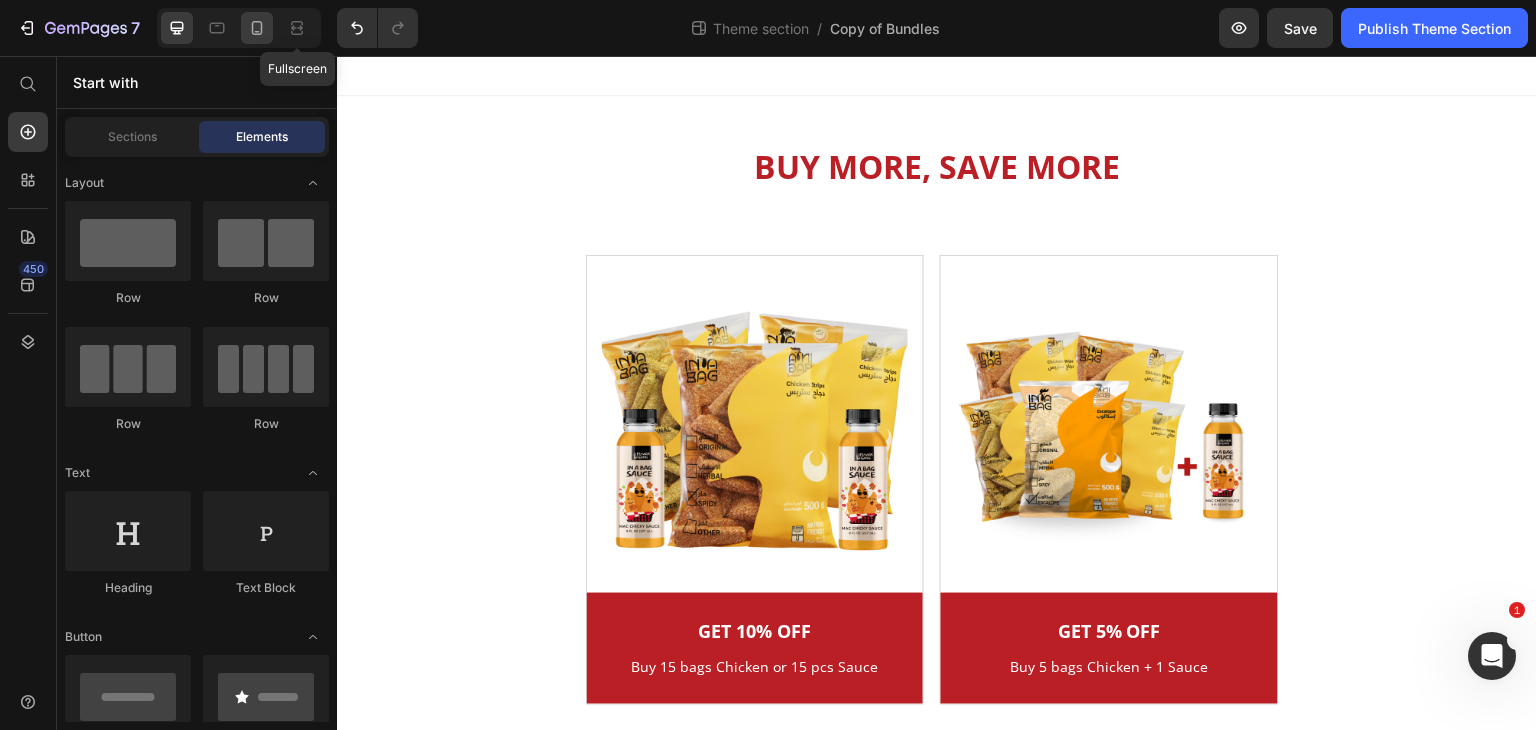 click 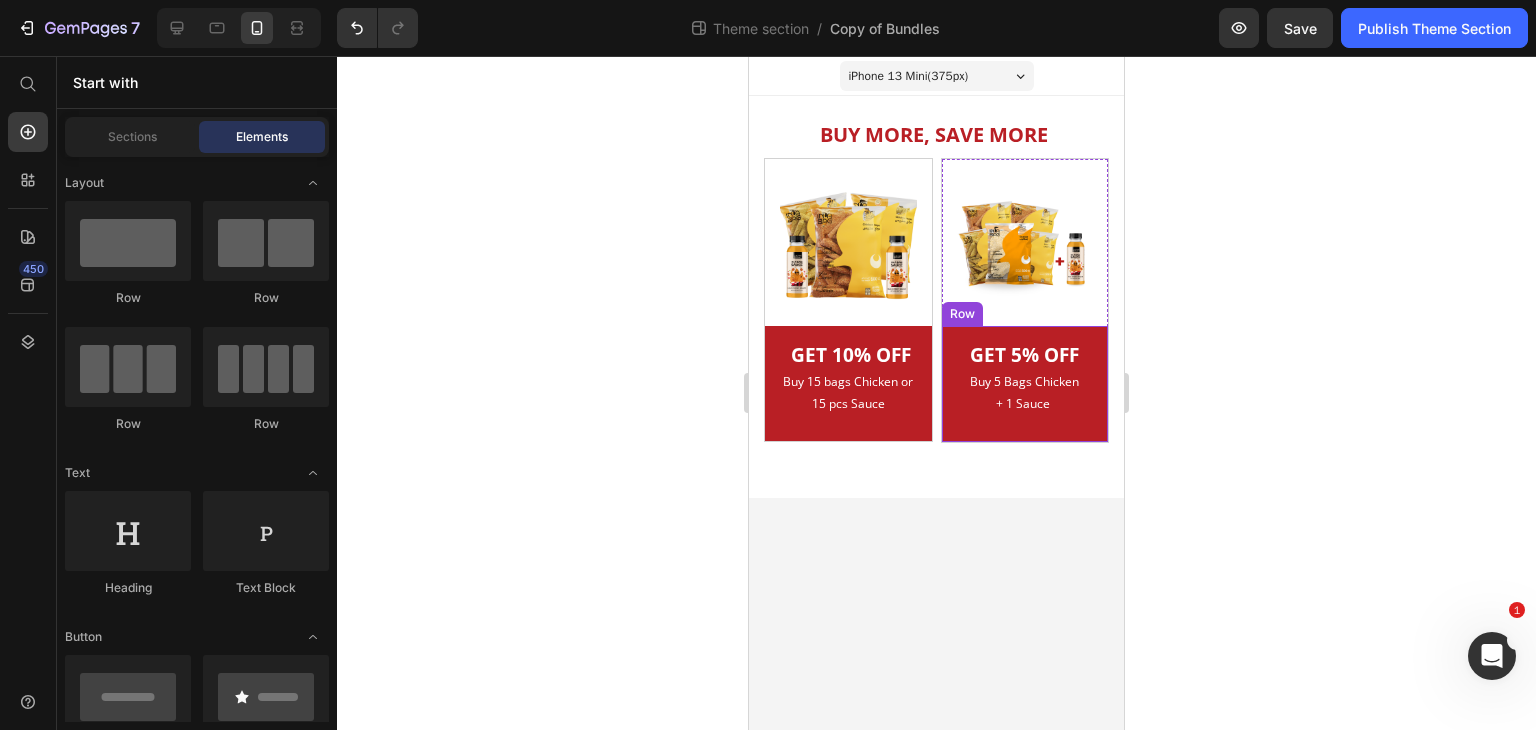 click 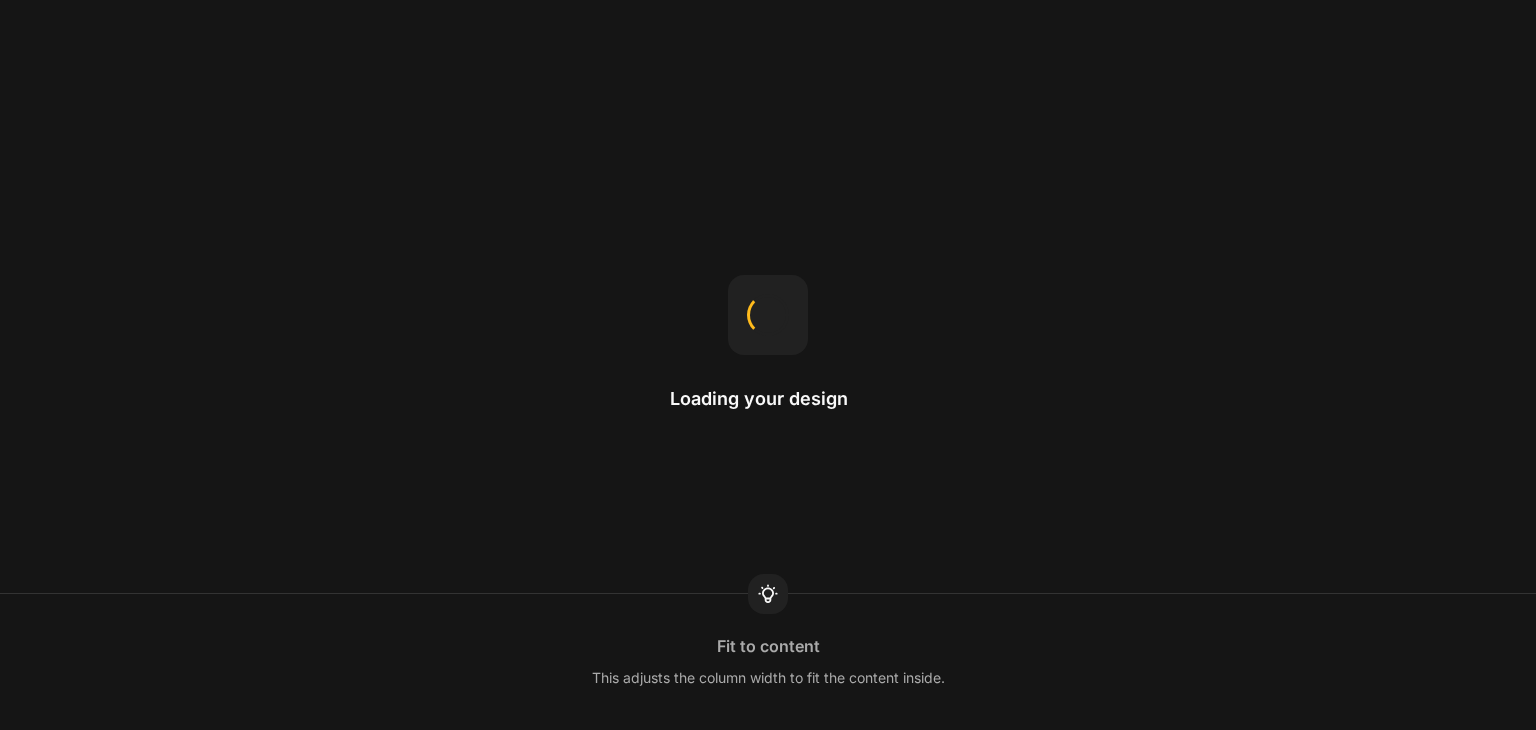 scroll, scrollTop: 0, scrollLeft: 0, axis: both 